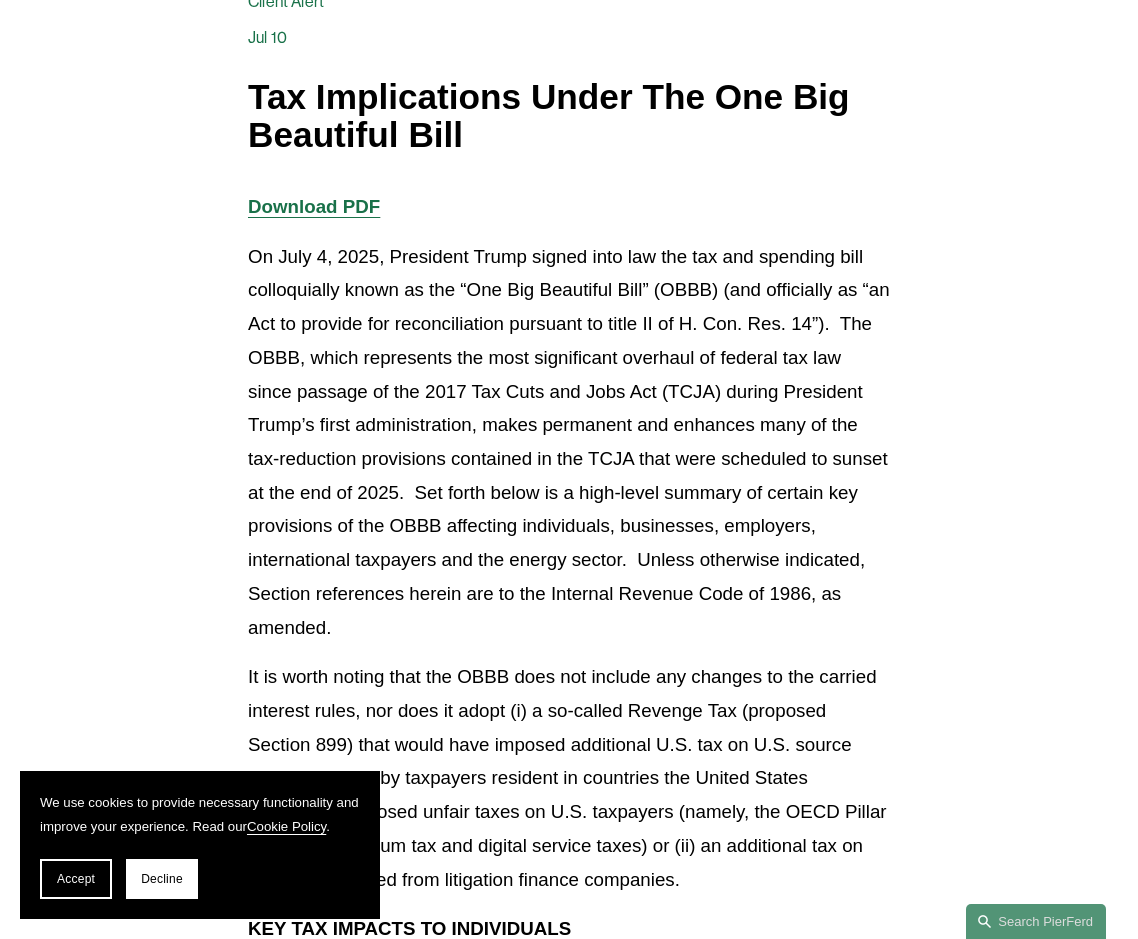 scroll, scrollTop: 300, scrollLeft: 0, axis: vertical 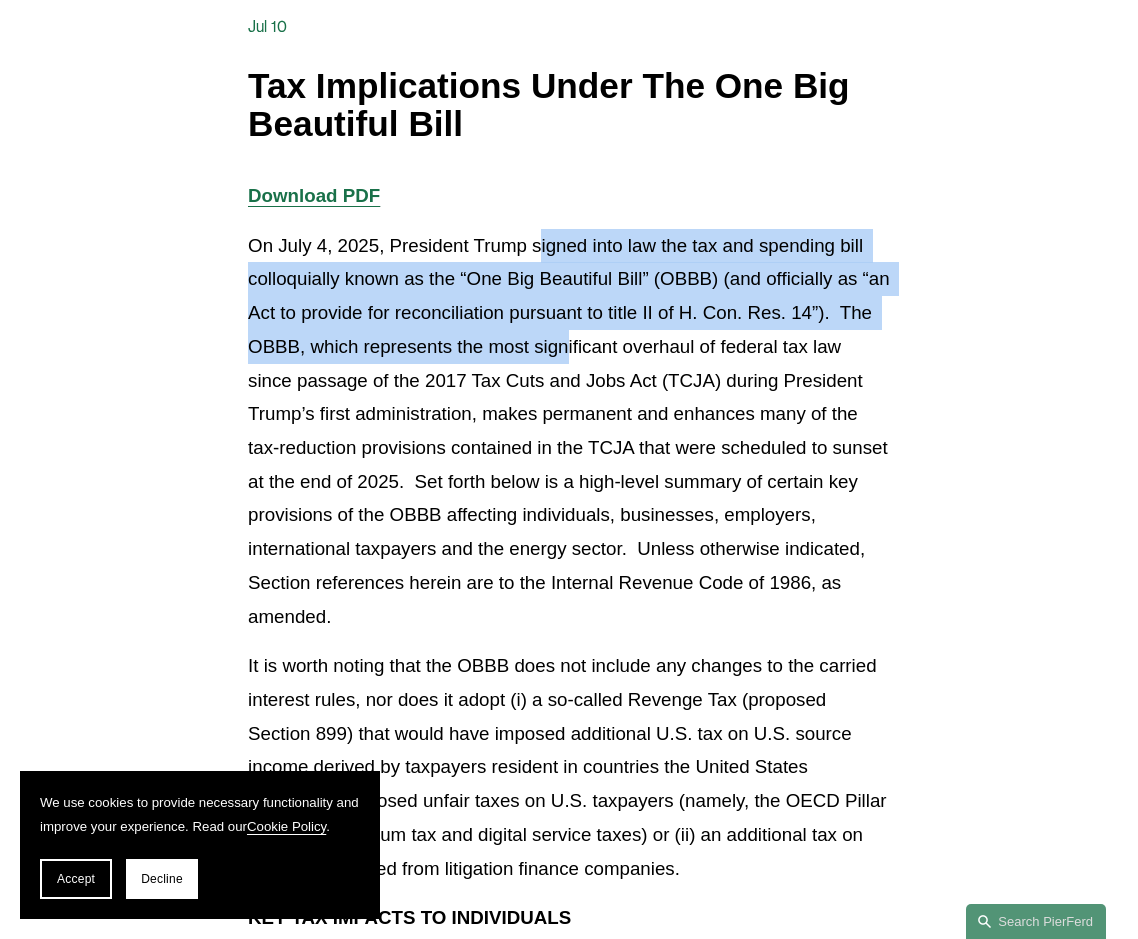 drag, startPoint x: 541, startPoint y: 250, endPoint x: 604, endPoint y: 365, distance: 131.1259 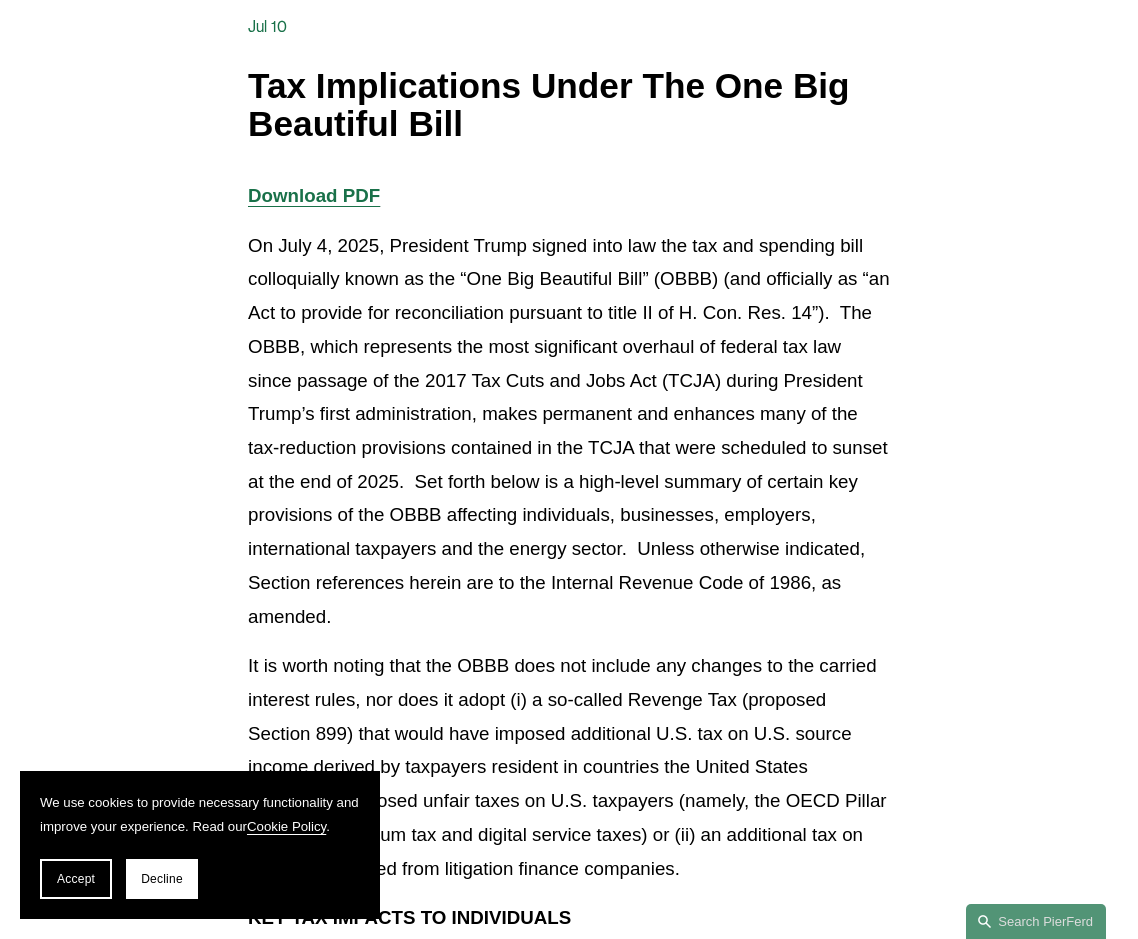 drag, startPoint x: 604, startPoint y: 365, endPoint x: 576, endPoint y: 471, distance: 109.63576 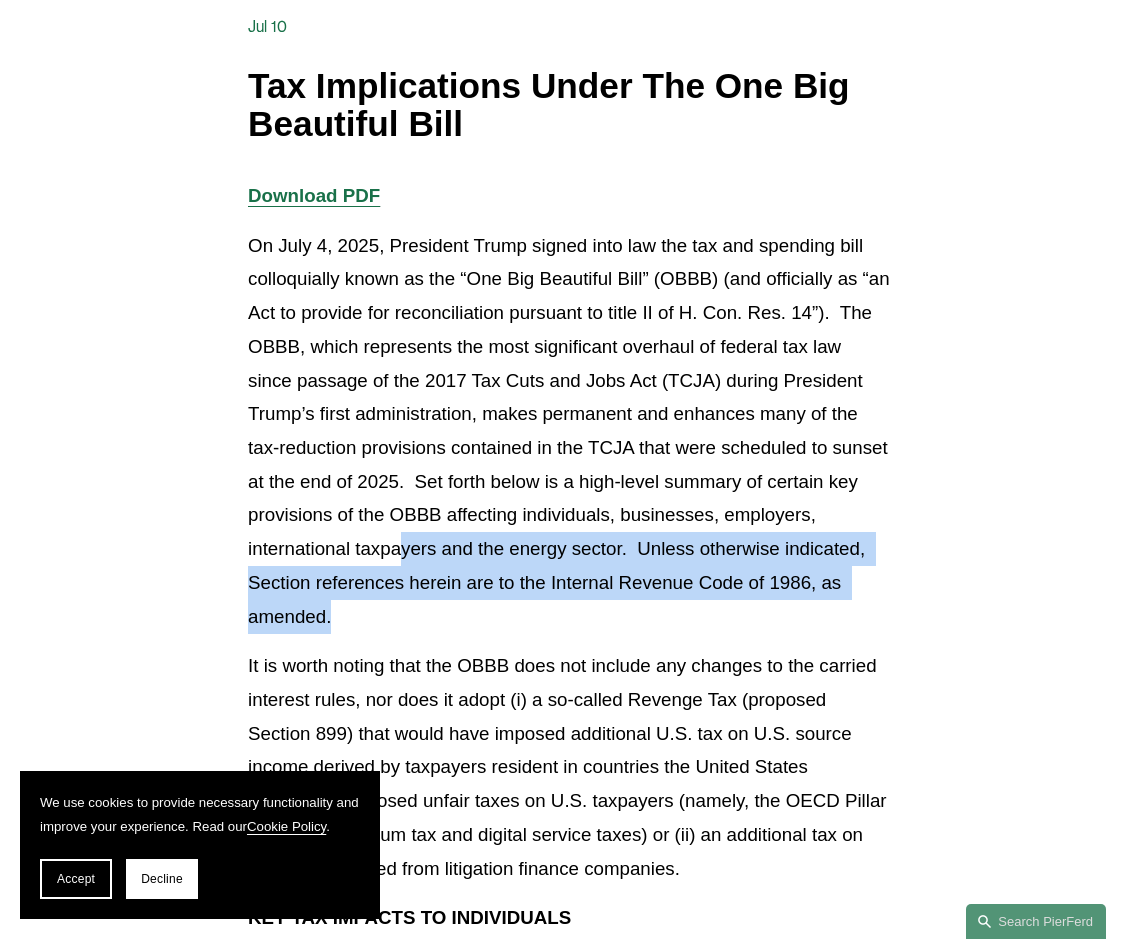 drag, startPoint x: 411, startPoint y: 592, endPoint x: 398, endPoint y: 560, distance: 34.539833 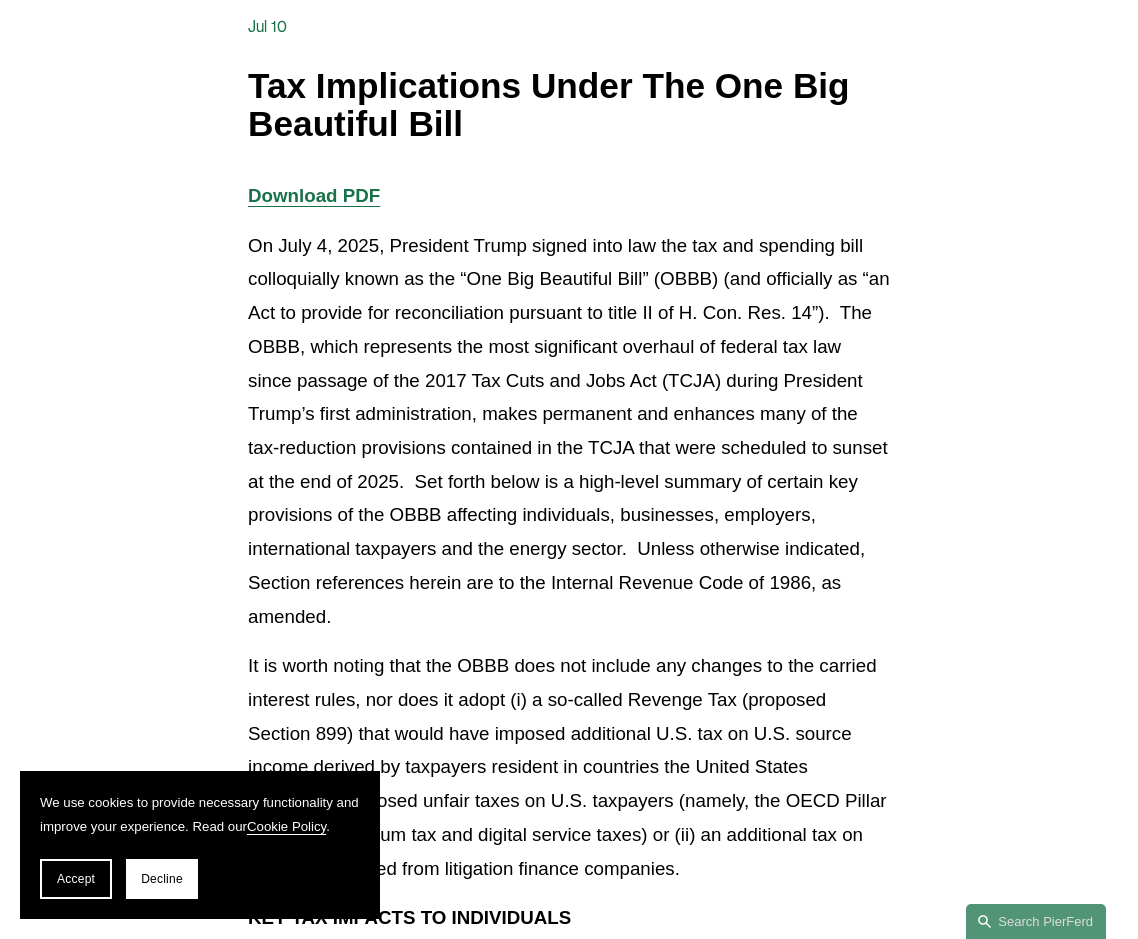 drag, startPoint x: 398, startPoint y: 560, endPoint x: 376, endPoint y: 487, distance: 76.243034 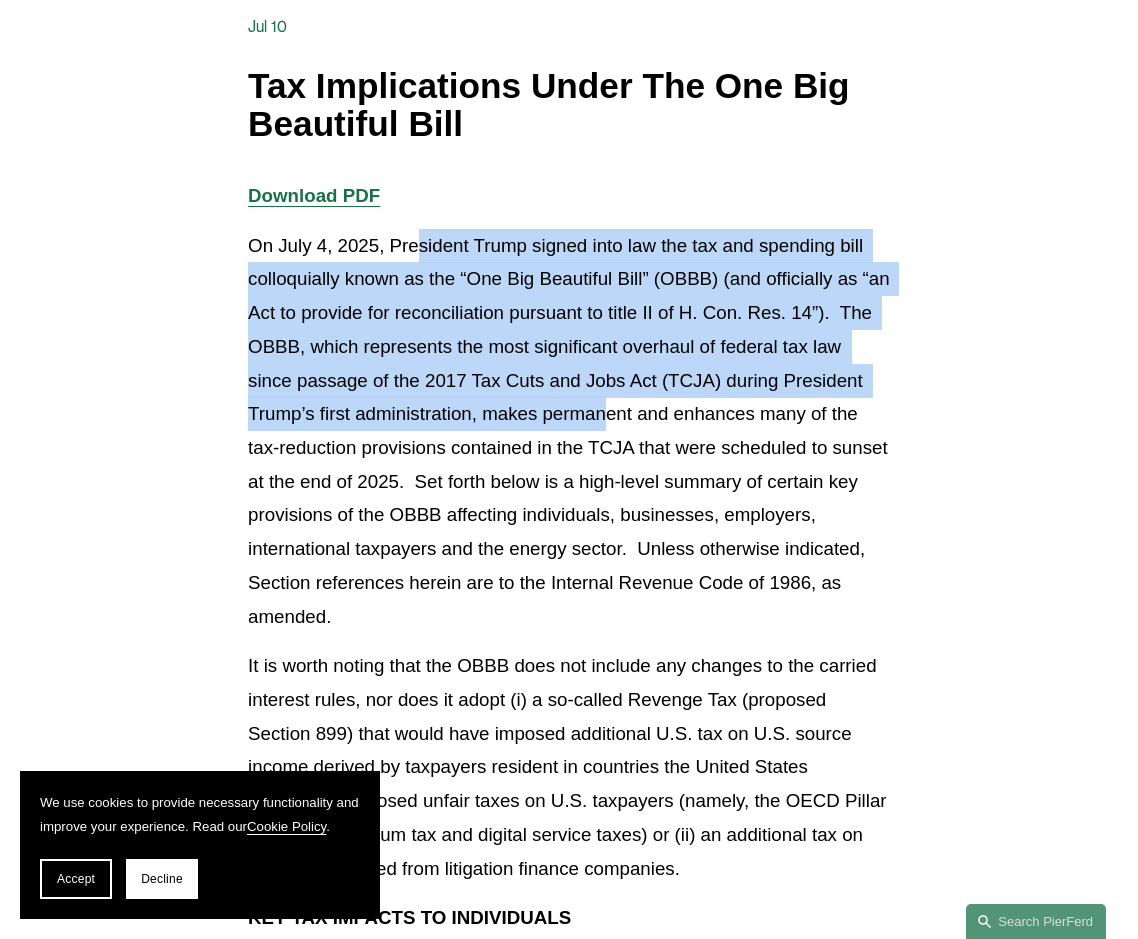 drag, startPoint x: 533, startPoint y: 310, endPoint x: 611, endPoint y: 431, distance: 143.9618 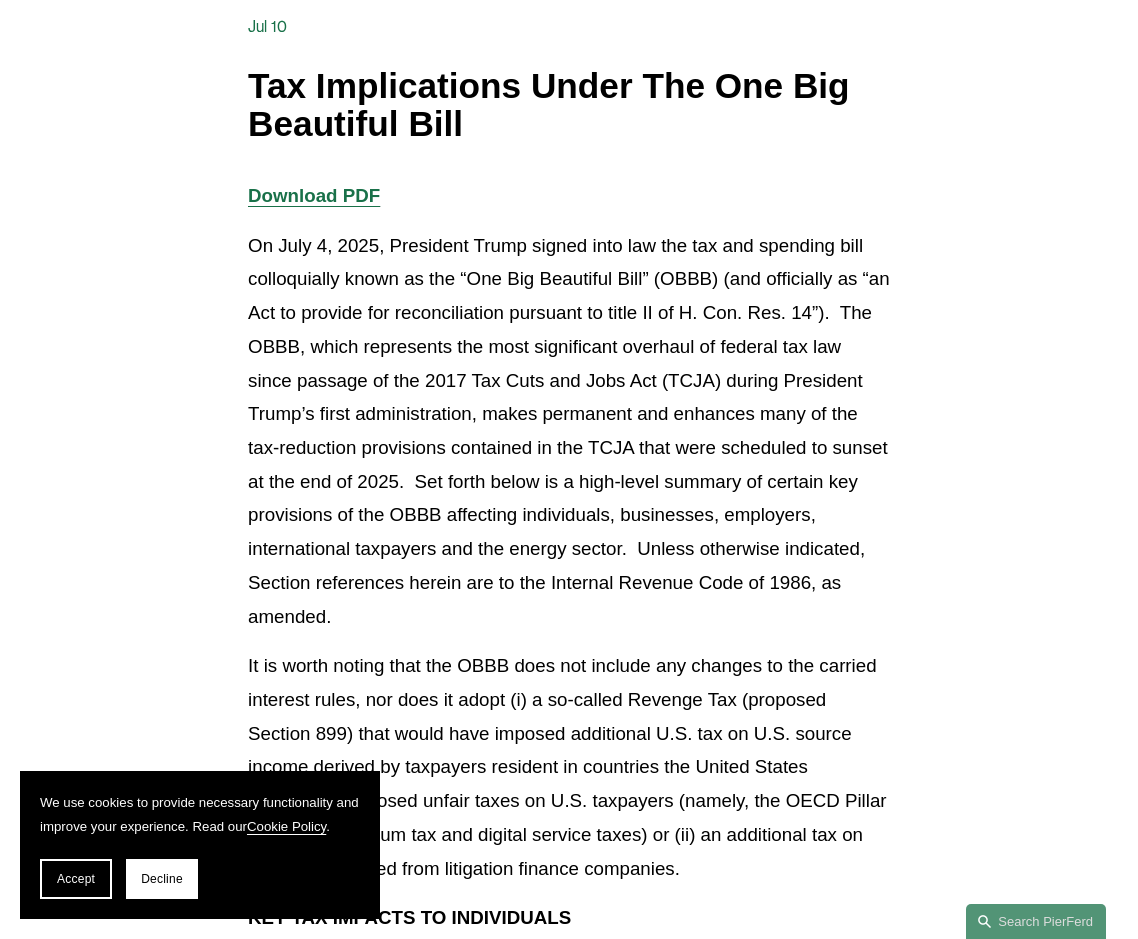 drag, startPoint x: 611, startPoint y: 431, endPoint x: 486, endPoint y: 459, distance: 128.09763 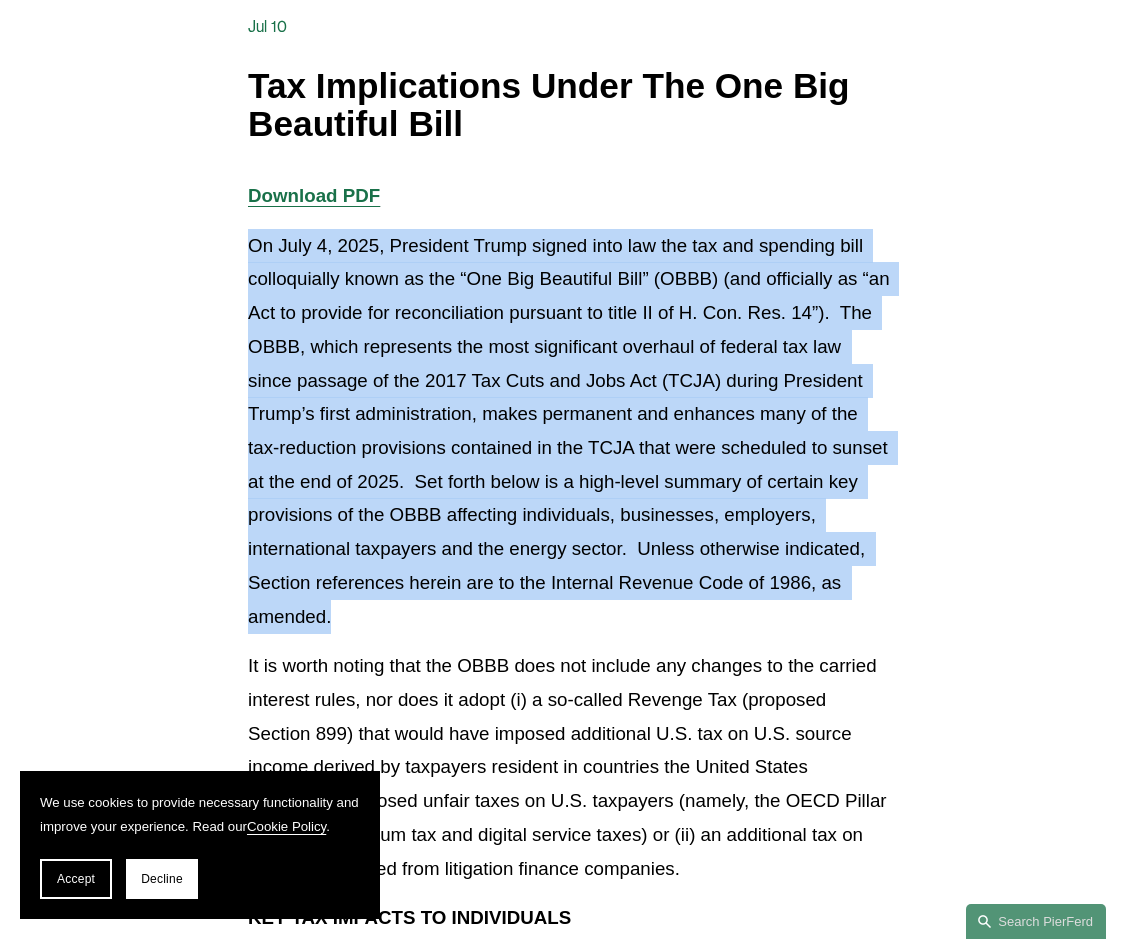 drag, startPoint x: 337, startPoint y: 610, endPoint x: 230, endPoint y: 255, distance: 370.77487 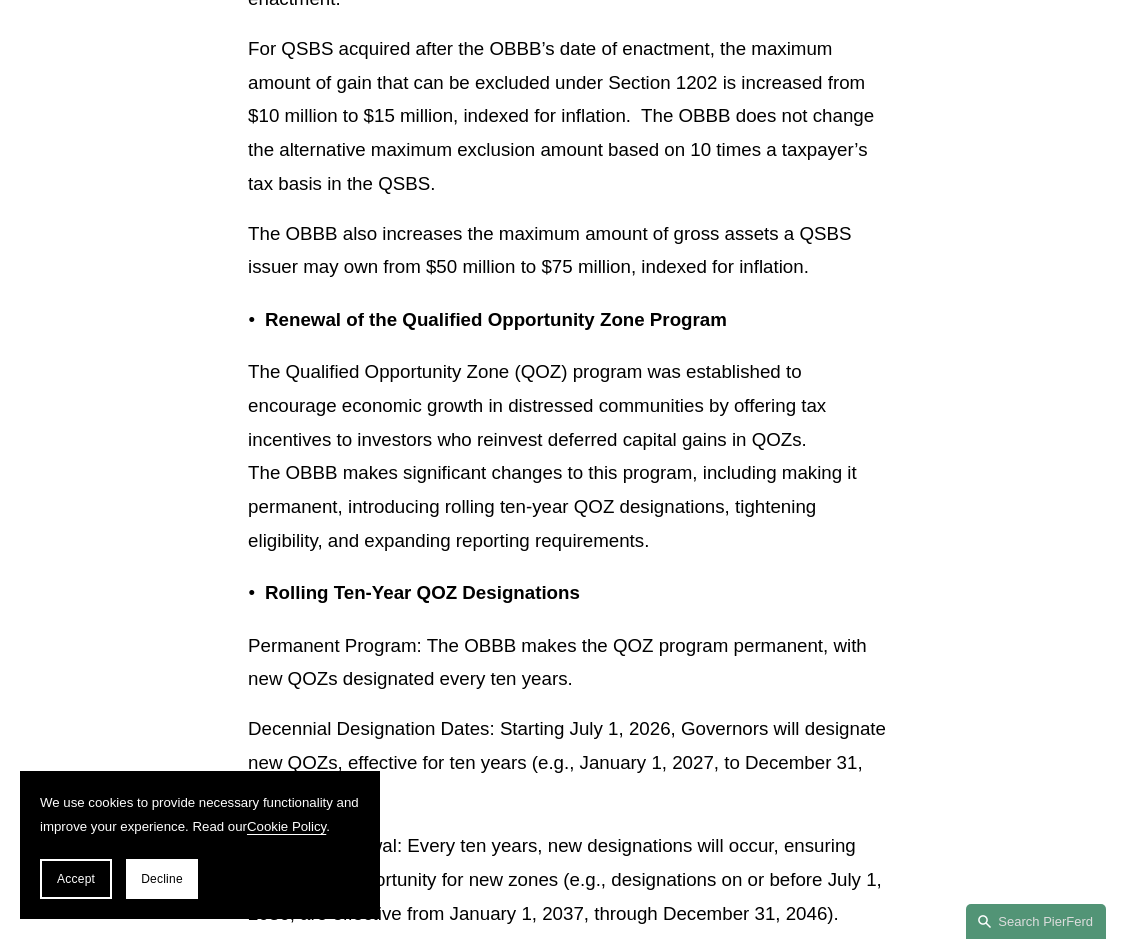 scroll, scrollTop: 5500, scrollLeft: 0, axis: vertical 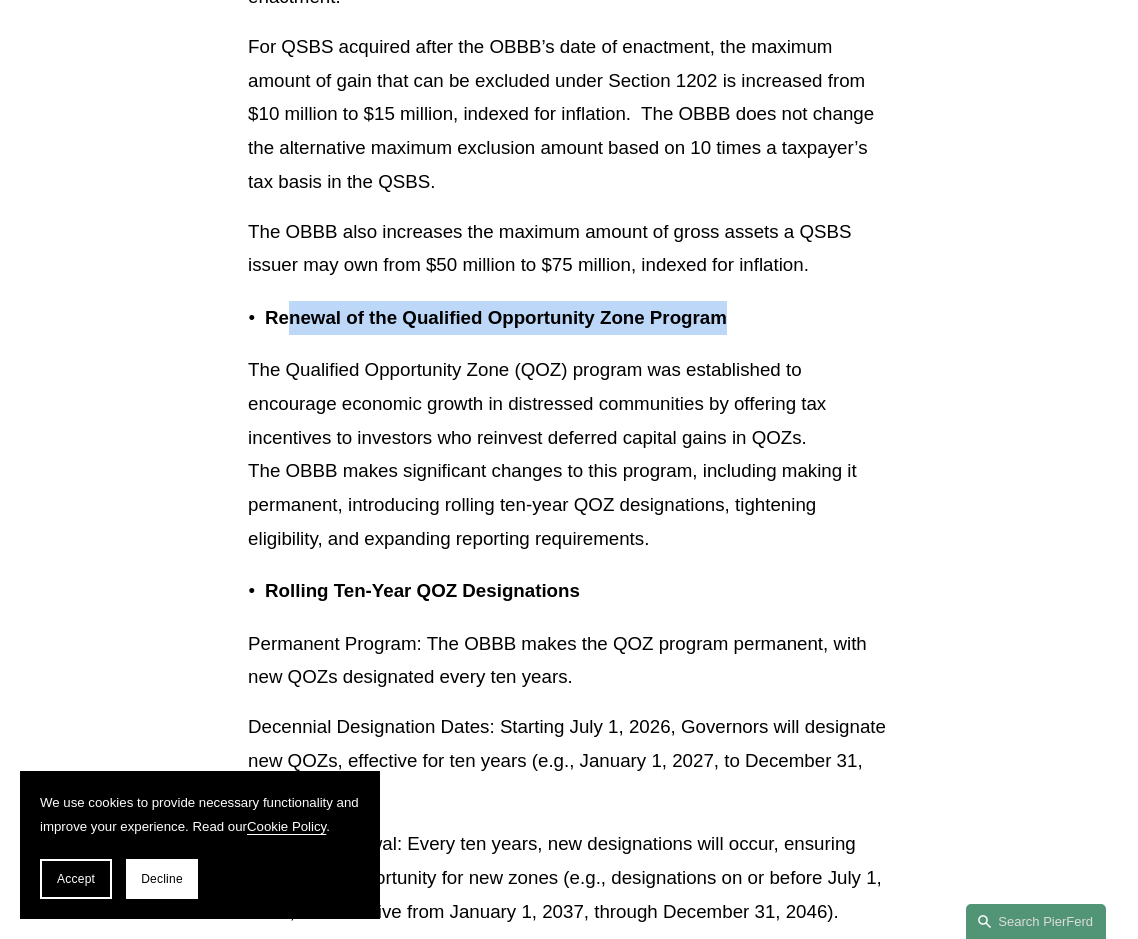 drag, startPoint x: 292, startPoint y: 322, endPoint x: 753, endPoint y: 334, distance: 461.15616 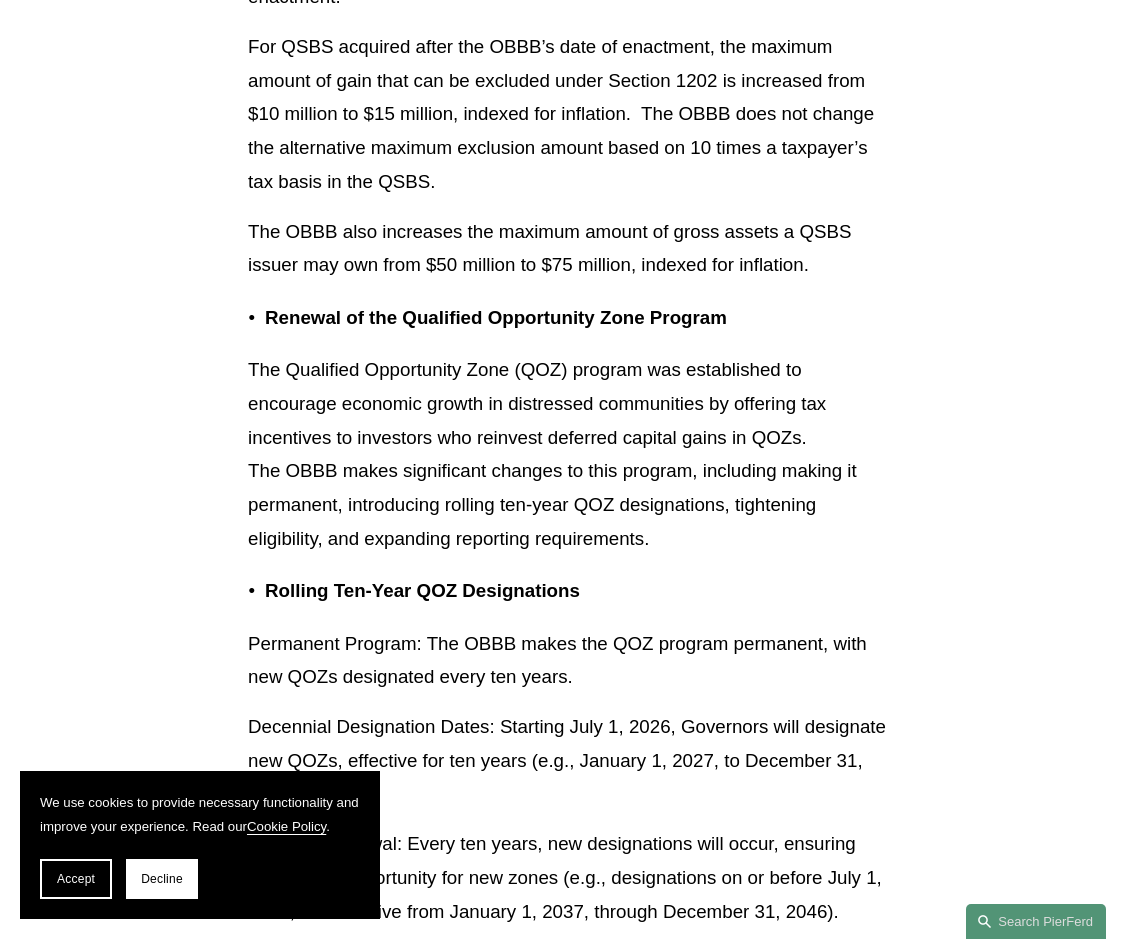 drag, startPoint x: 501, startPoint y: 432, endPoint x: 499, endPoint y: 422, distance: 10.198039 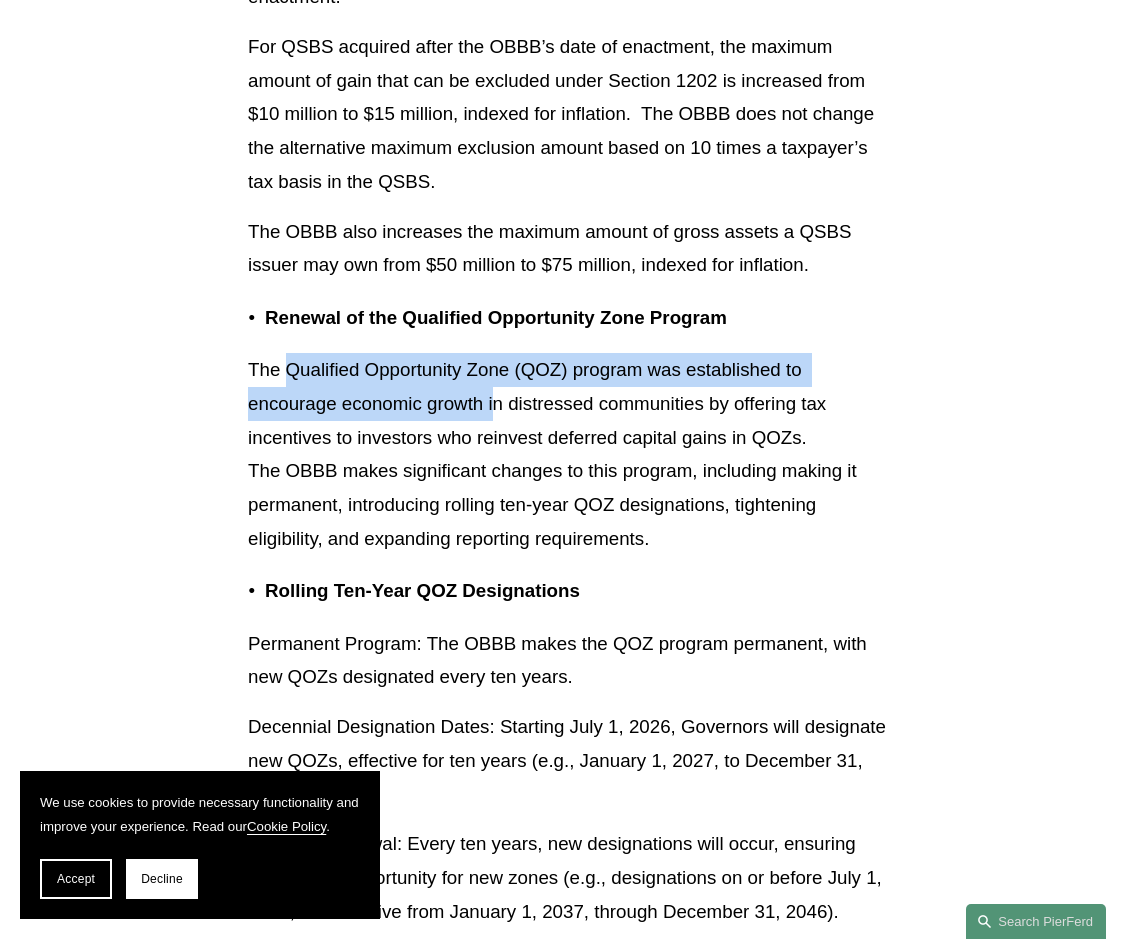 drag, startPoint x: 294, startPoint y: 377, endPoint x: 492, endPoint y: 424, distance: 203.50185 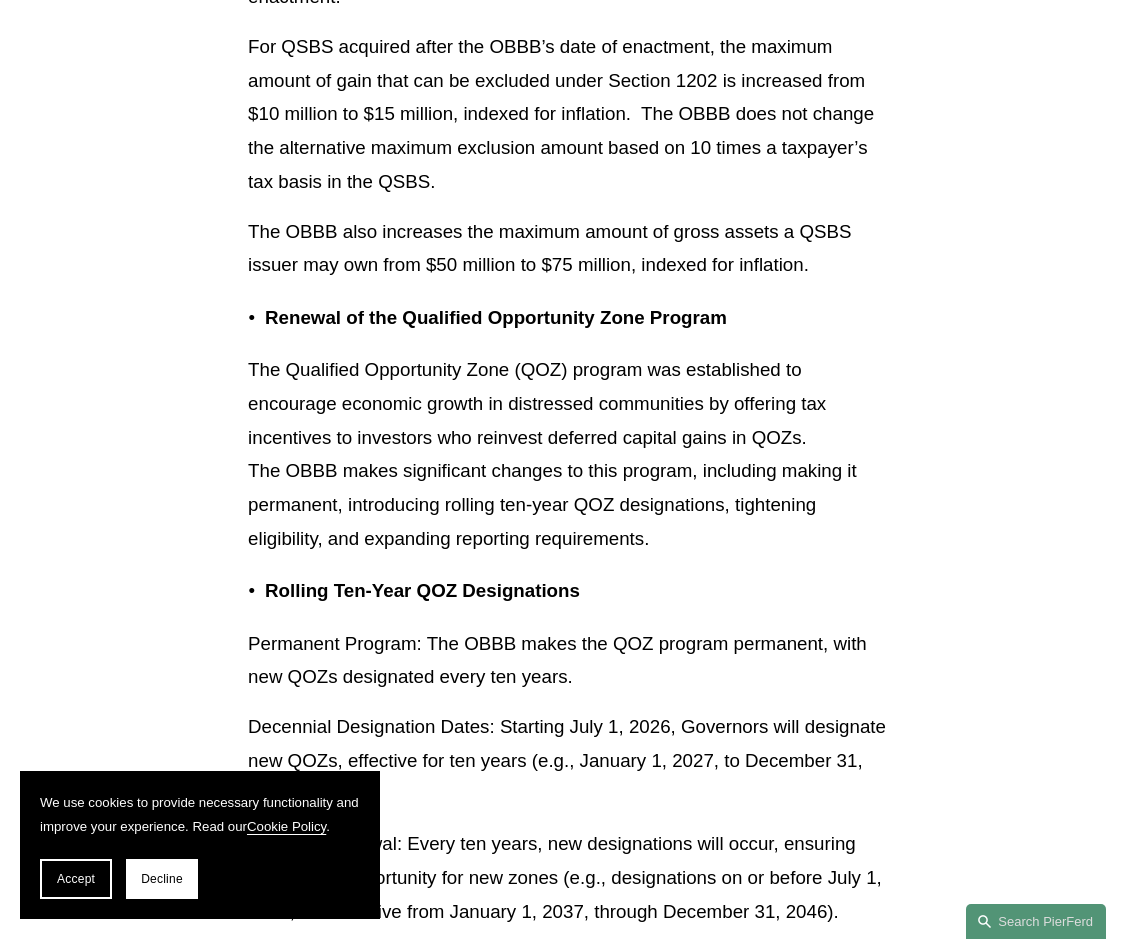 drag, startPoint x: 492, startPoint y: 424, endPoint x: 383, endPoint y: 452, distance: 112.53888 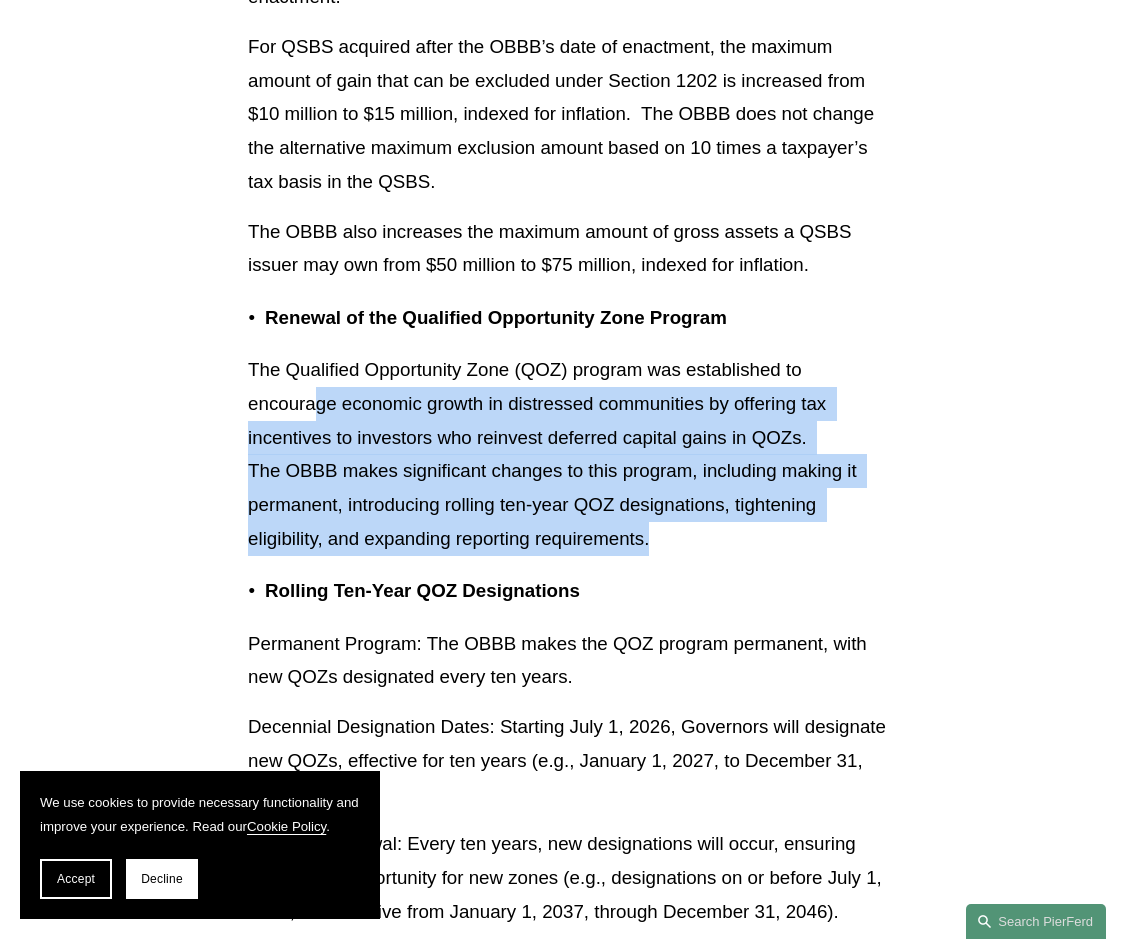 drag, startPoint x: 314, startPoint y: 413, endPoint x: 725, endPoint y: 553, distance: 434.19006 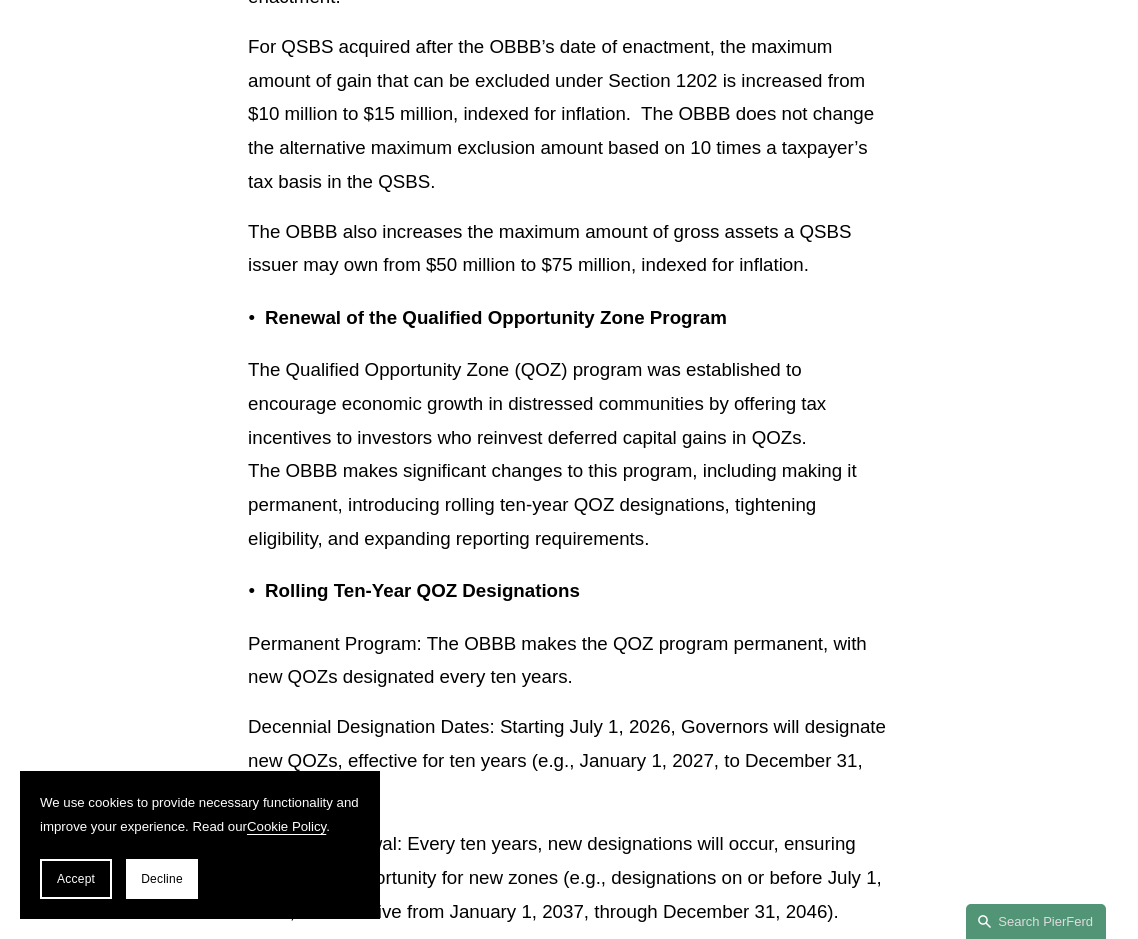 drag, startPoint x: 725, startPoint y: 553, endPoint x: 660, endPoint y: 575, distance: 68.622154 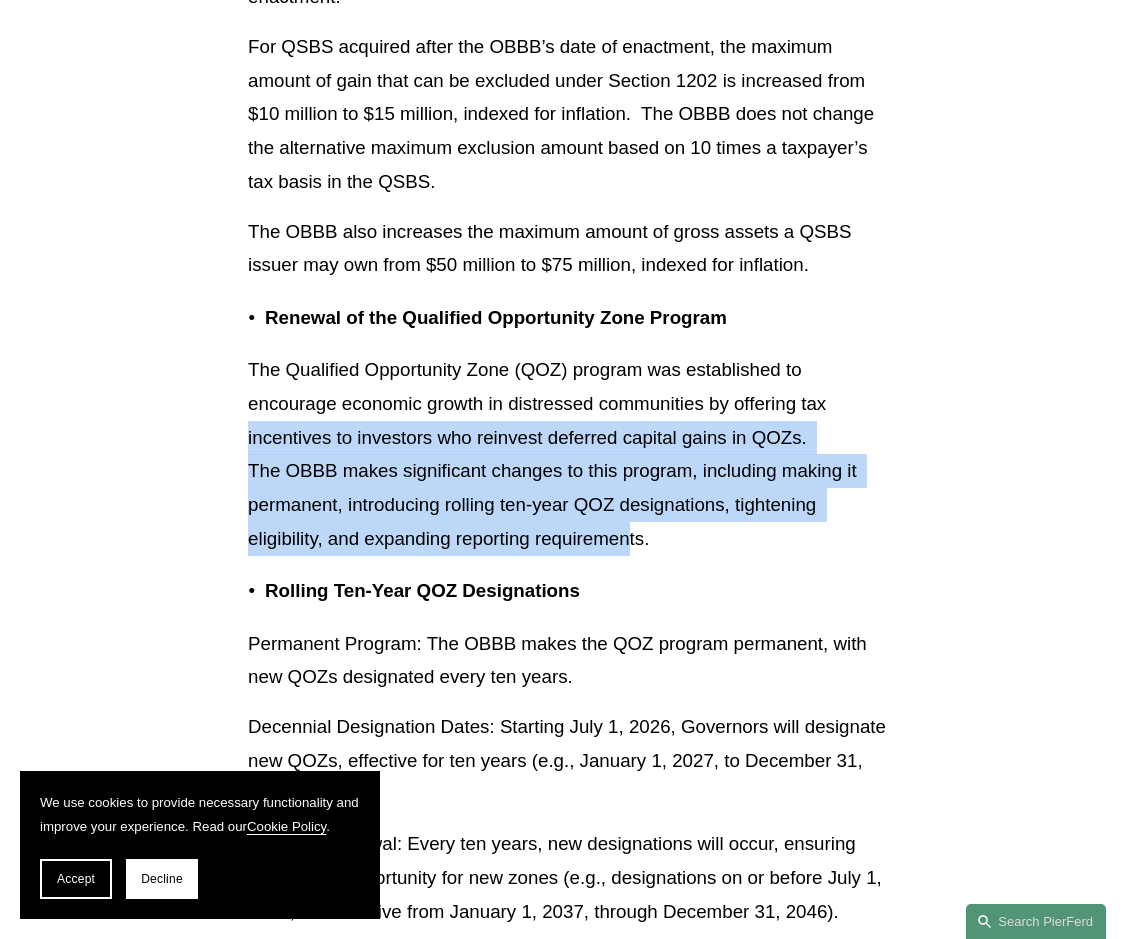drag, startPoint x: 639, startPoint y: 547, endPoint x: 226, endPoint y: 451, distance: 424.01062 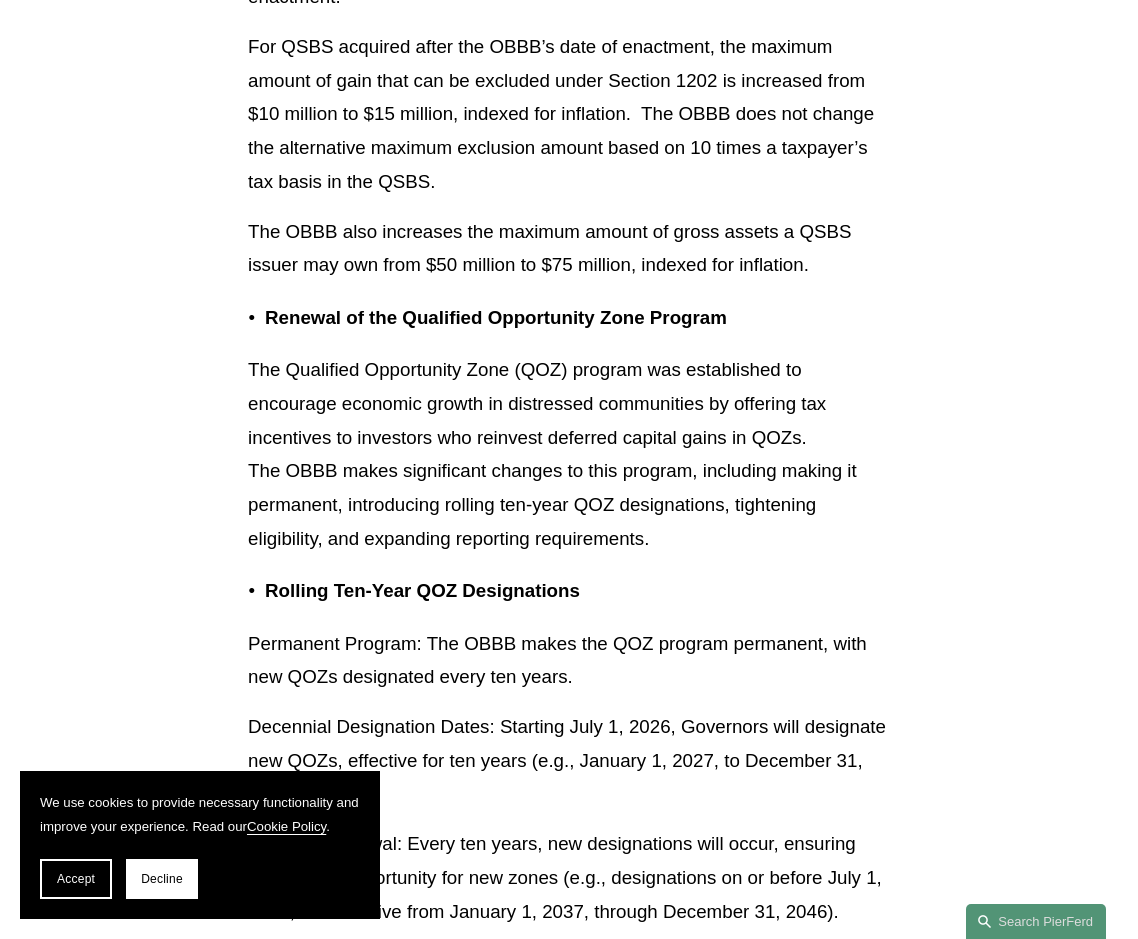 click on "Download PDF On July 4, [YEAR], President [LAST] signed into law the tax and spending bill colloquially known as the “One Big Beautiful Bill” (OBBB) (and officially as “an Act to provide for reconciliation pursuant to title II of H. Con. Res. 14”). The OBBB, which represents the most significant overhaul of federal tax law since passage of the 2017 Tax Cuts and Jobs Act (TCJA) during President [LAST]’s first administration, makes permanent and enhances many of the tax-reduction provisions contained in the TCJA that were scheduled to sunset at the end of 2025. Set forth below is a high-level summary of certain key provisions of the OBBB affecting individuals, businesses, employers, international taxpayers and the energy sector. Unless otherwise indicated, Section references herein are to the Internal Revenue Code of 1986, as amended. KEY TAX IMPACTS TO INDIVIDUALS Permanent Extension of Individual Tax Rate Cuts (Section 1) Temporary Increase in SALT Cap (Section 164) Senior Tax Relief domestic" at bounding box center (569, 8831) 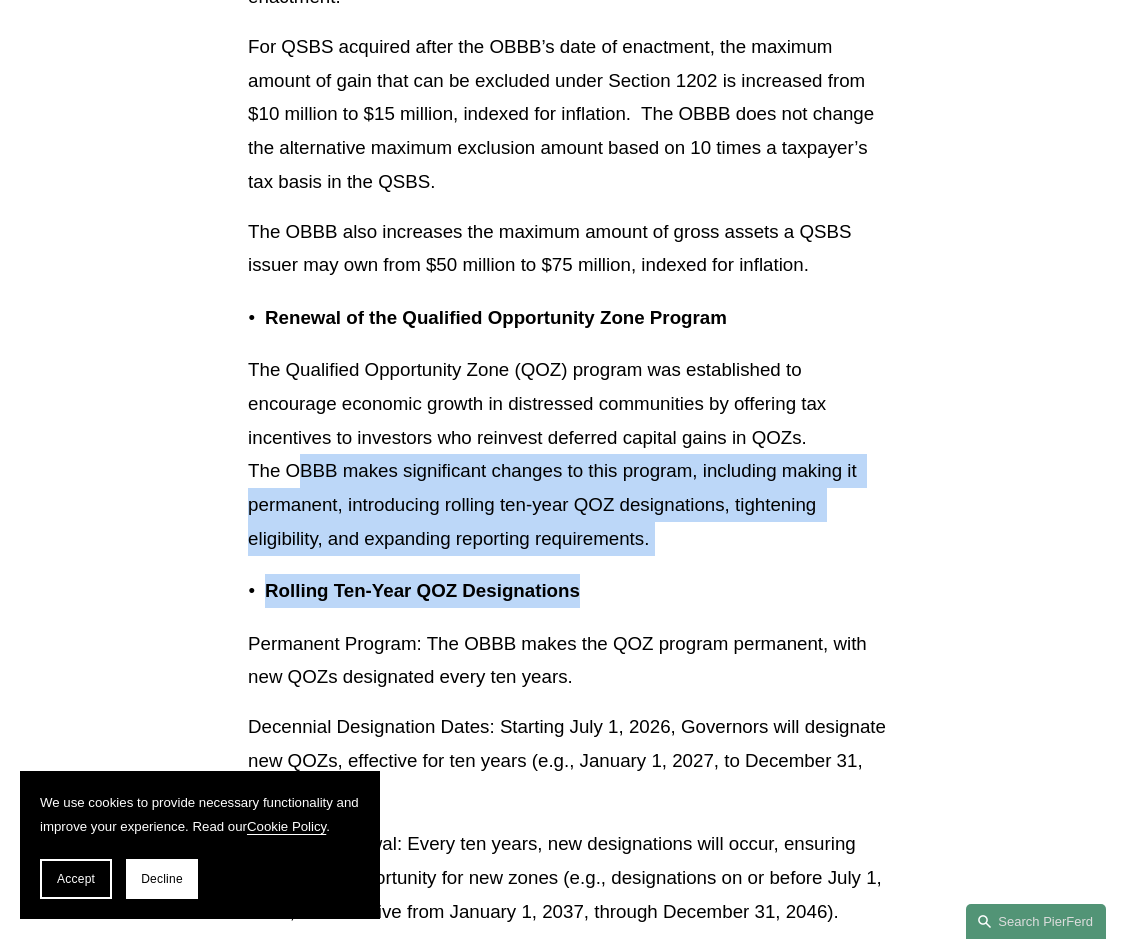 drag, startPoint x: 552, startPoint y: 542, endPoint x: 714, endPoint y: 573, distance: 164.93938 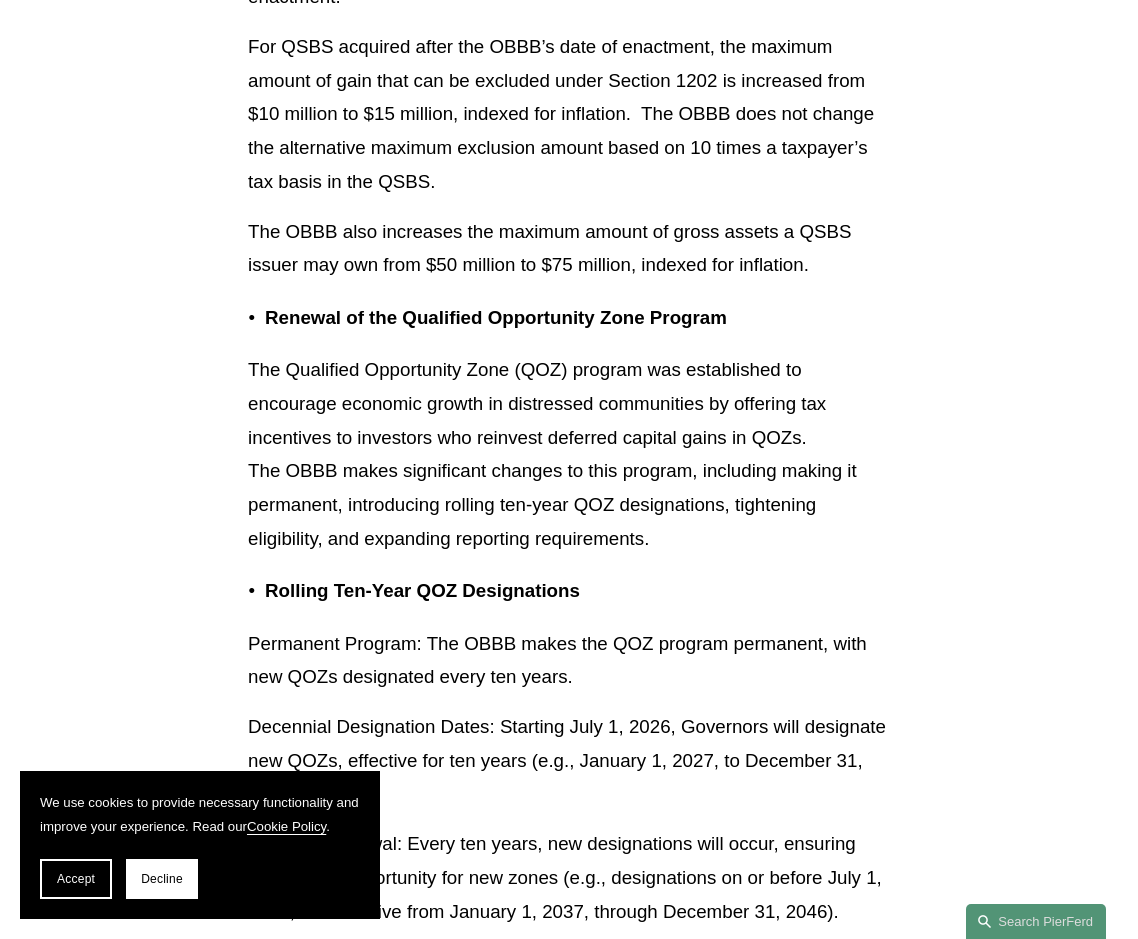 drag, startPoint x: 714, startPoint y: 573, endPoint x: 791, endPoint y: 639, distance: 101.414986 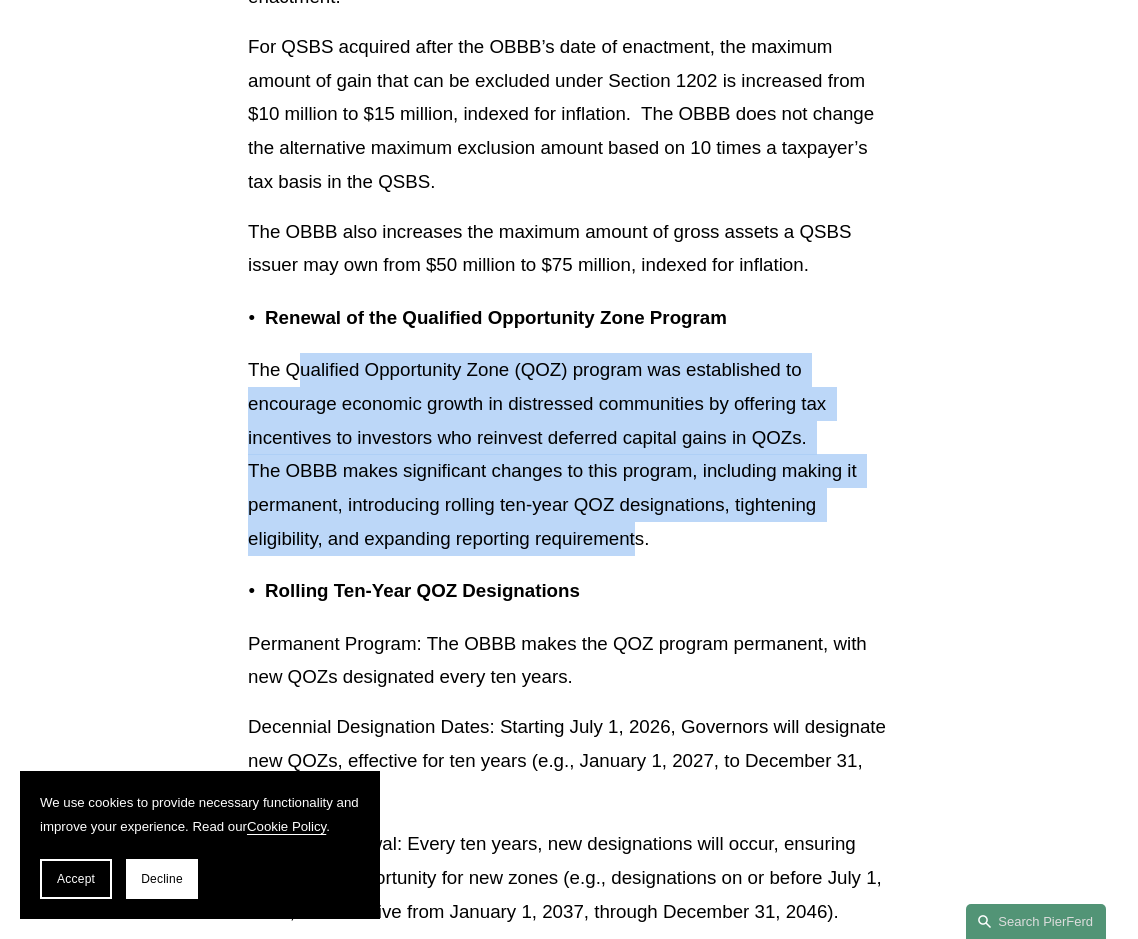 drag, startPoint x: 638, startPoint y: 558, endPoint x: 300, endPoint y: 339, distance: 402.74683 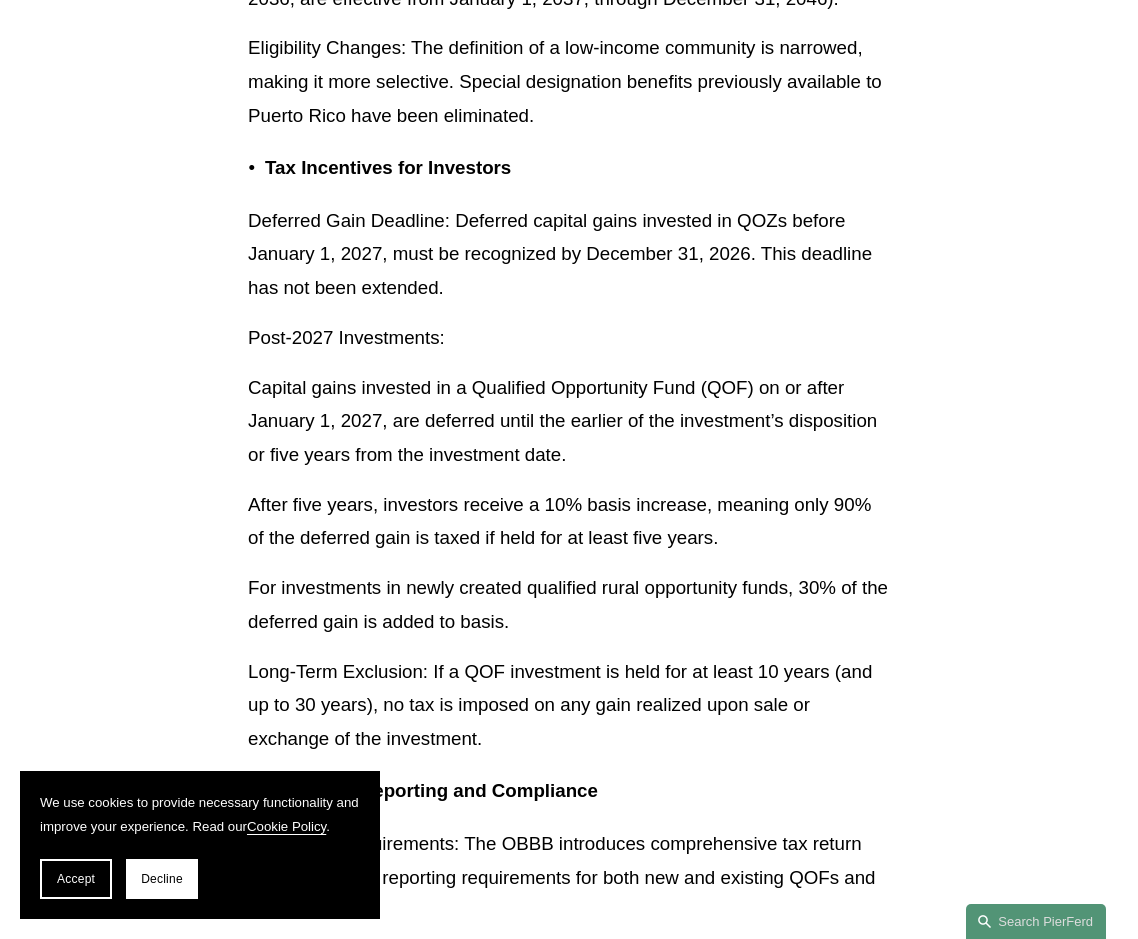 scroll, scrollTop: 6400, scrollLeft: 0, axis: vertical 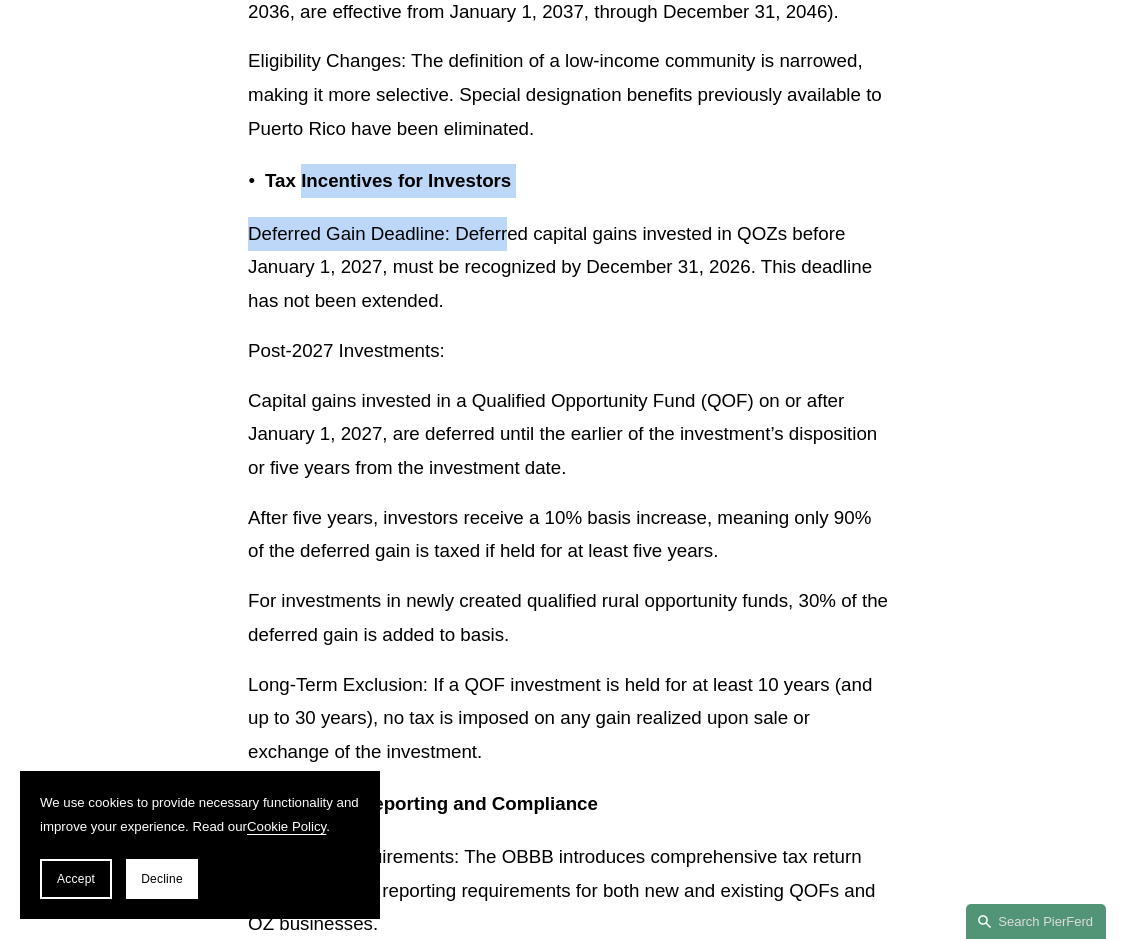 drag, startPoint x: 300, startPoint y: 195, endPoint x: 511, endPoint y: 221, distance: 212.59586 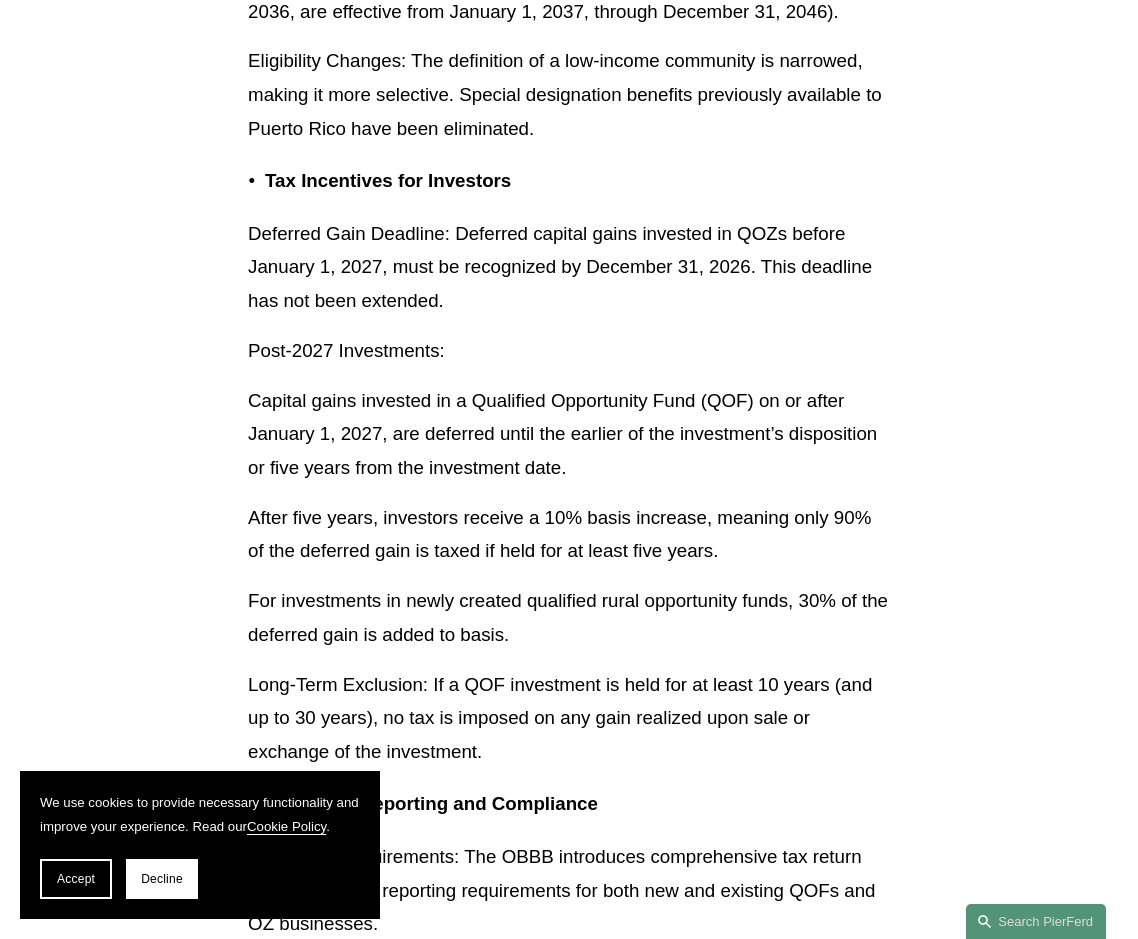 drag, startPoint x: 511, startPoint y: 221, endPoint x: 543, endPoint y: 317, distance: 101.19289 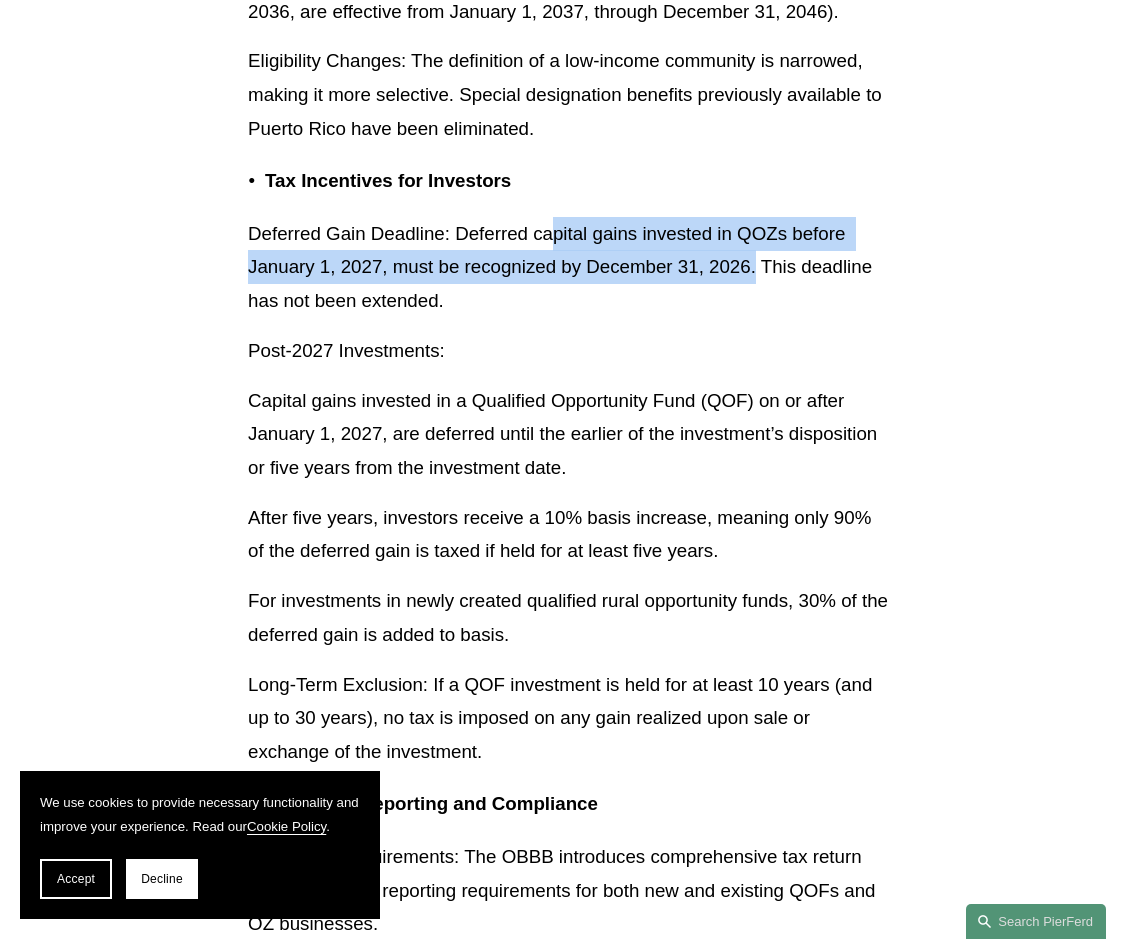 drag, startPoint x: 558, startPoint y: 243, endPoint x: 759, endPoint y: 280, distance: 204.3771 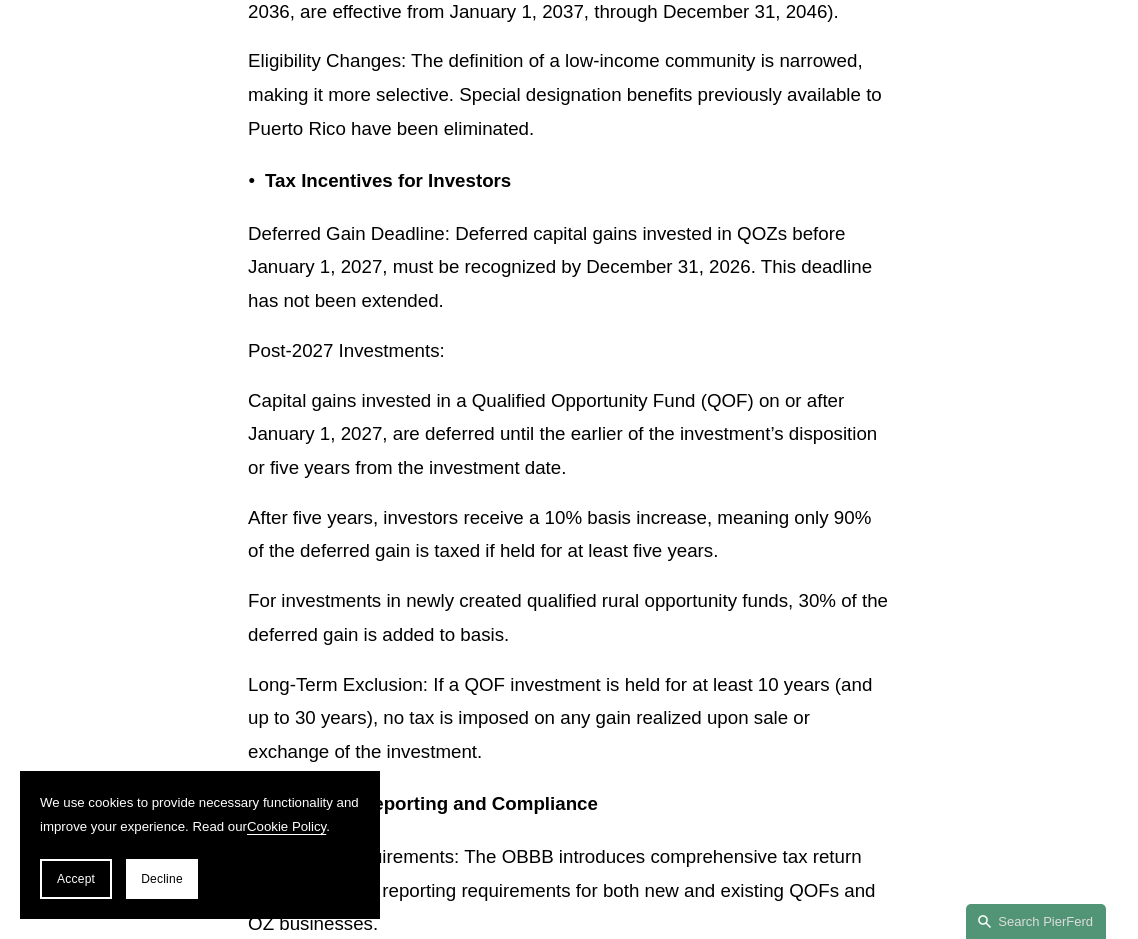 drag, startPoint x: 759, startPoint y: 280, endPoint x: 524, endPoint y: 318, distance: 238.05252 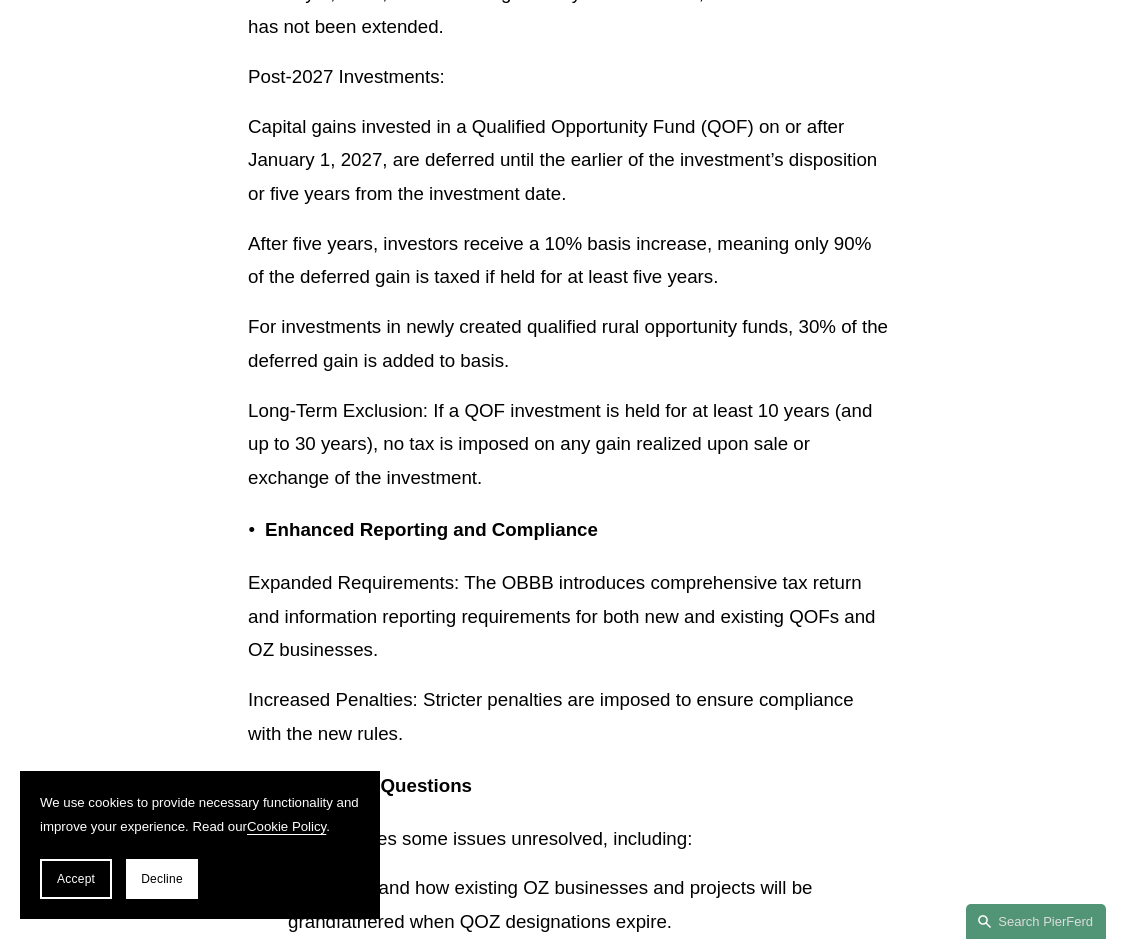 scroll, scrollTop: 6700, scrollLeft: 0, axis: vertical 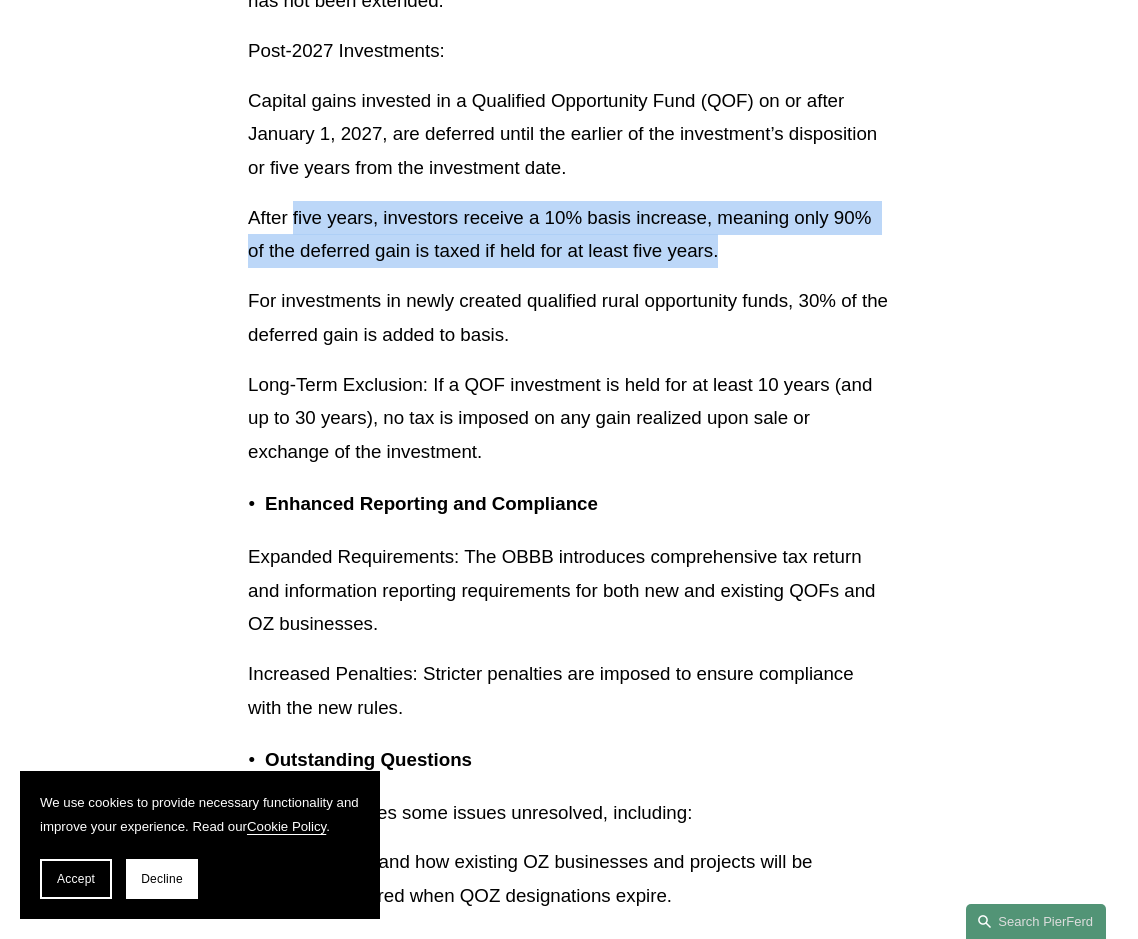 drag, startPoint x: 295, startPoint y: 219, endPoint x: 784, endPoint y: 253, distance: 490.18057 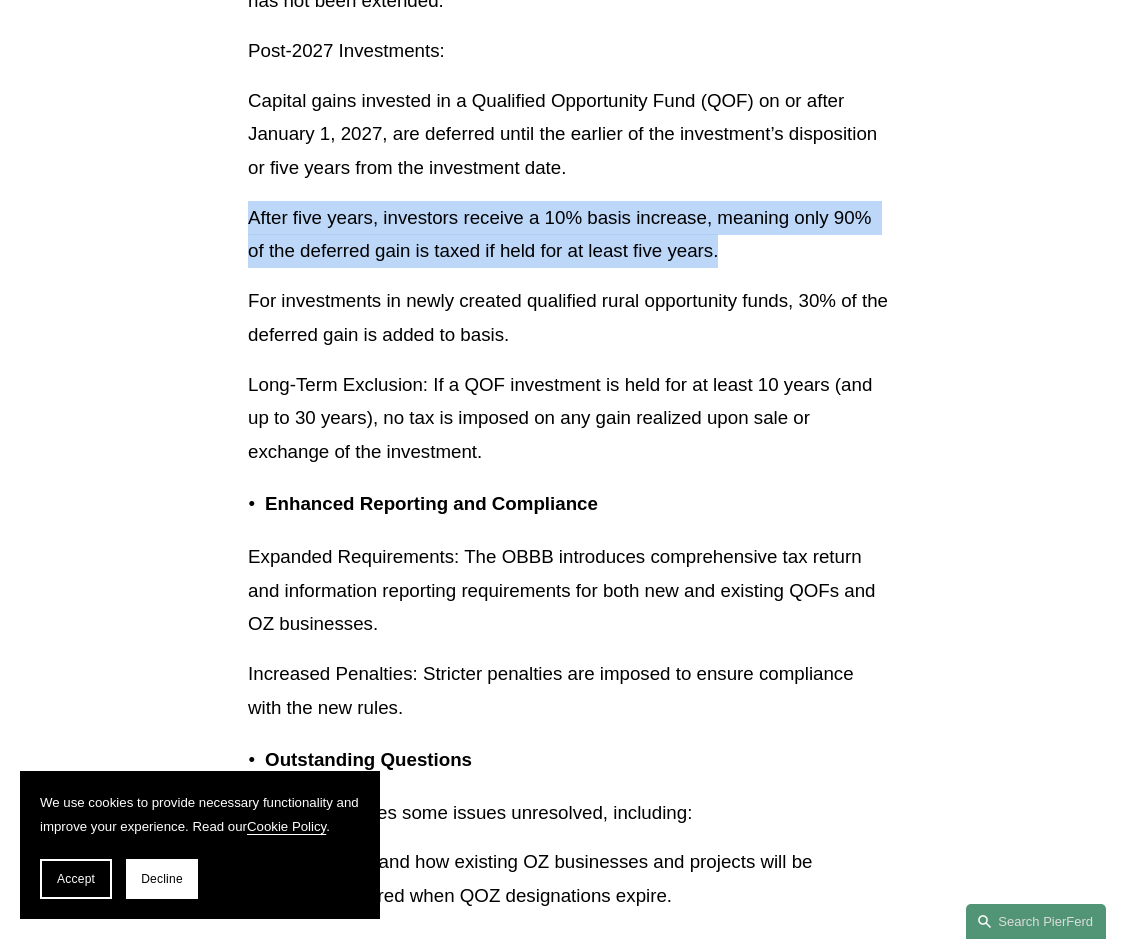 drag, startPoint x: 693, startPoint y: 267, endPoint x: 253, endPoint y: 204, distance: 444.48734 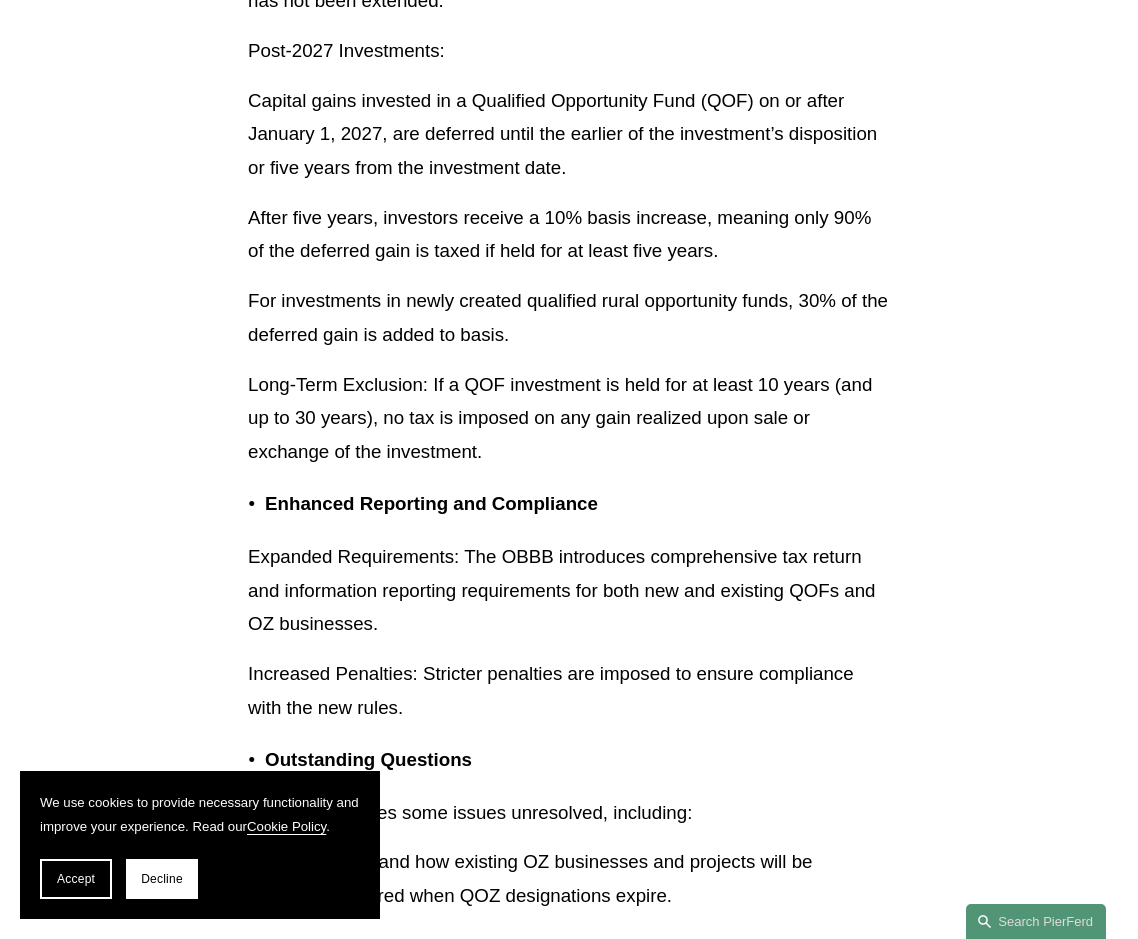 drag, startPoint x: 253, startPoint y: 204, endPoint x: 359, endPoint y: 314, distance: 152.76125 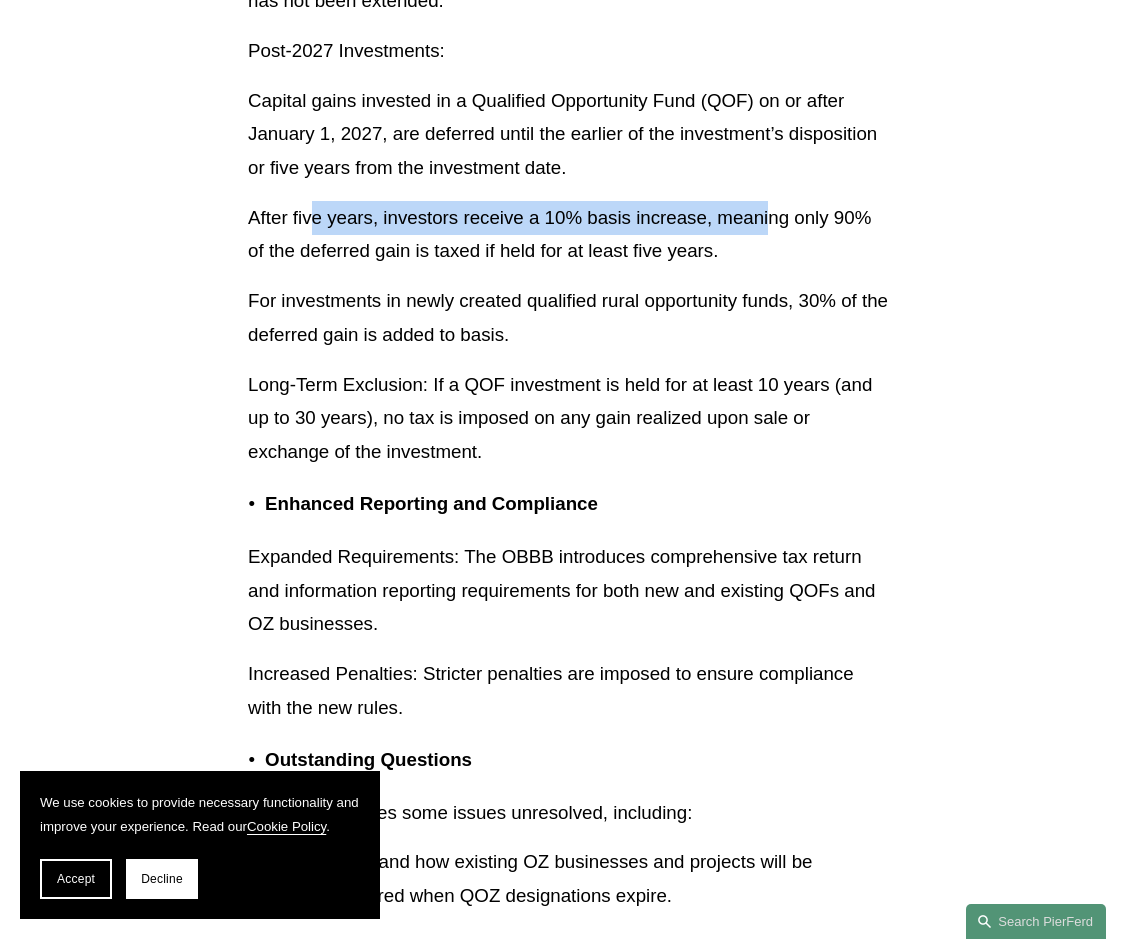 drag, startPoint x: 314, startPoint y: 229, endPoint x: 772, endPoint y: 246, distance: 458.3154 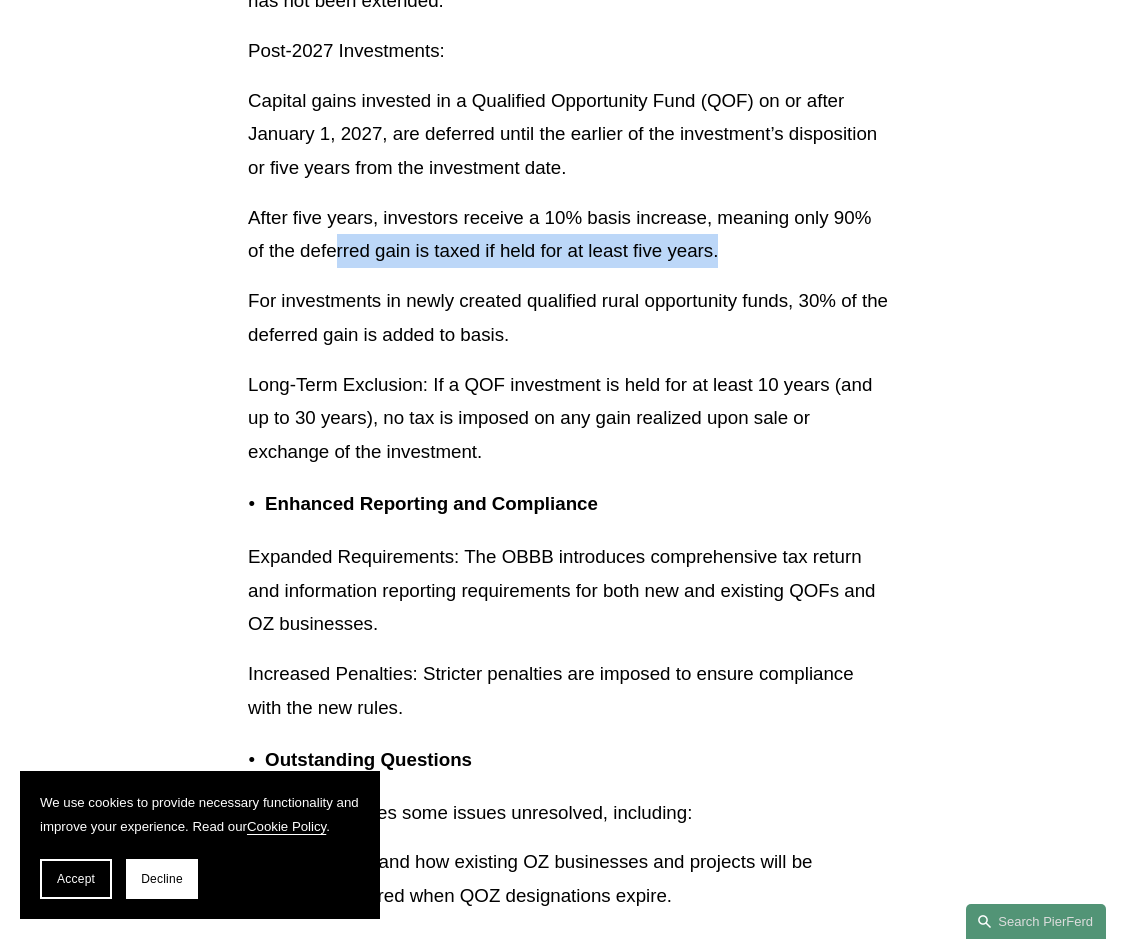 drag, startPoint x: 340, startPoint y: 252, endPoint x: 775, endPoint y: 267, distance: 435.25854 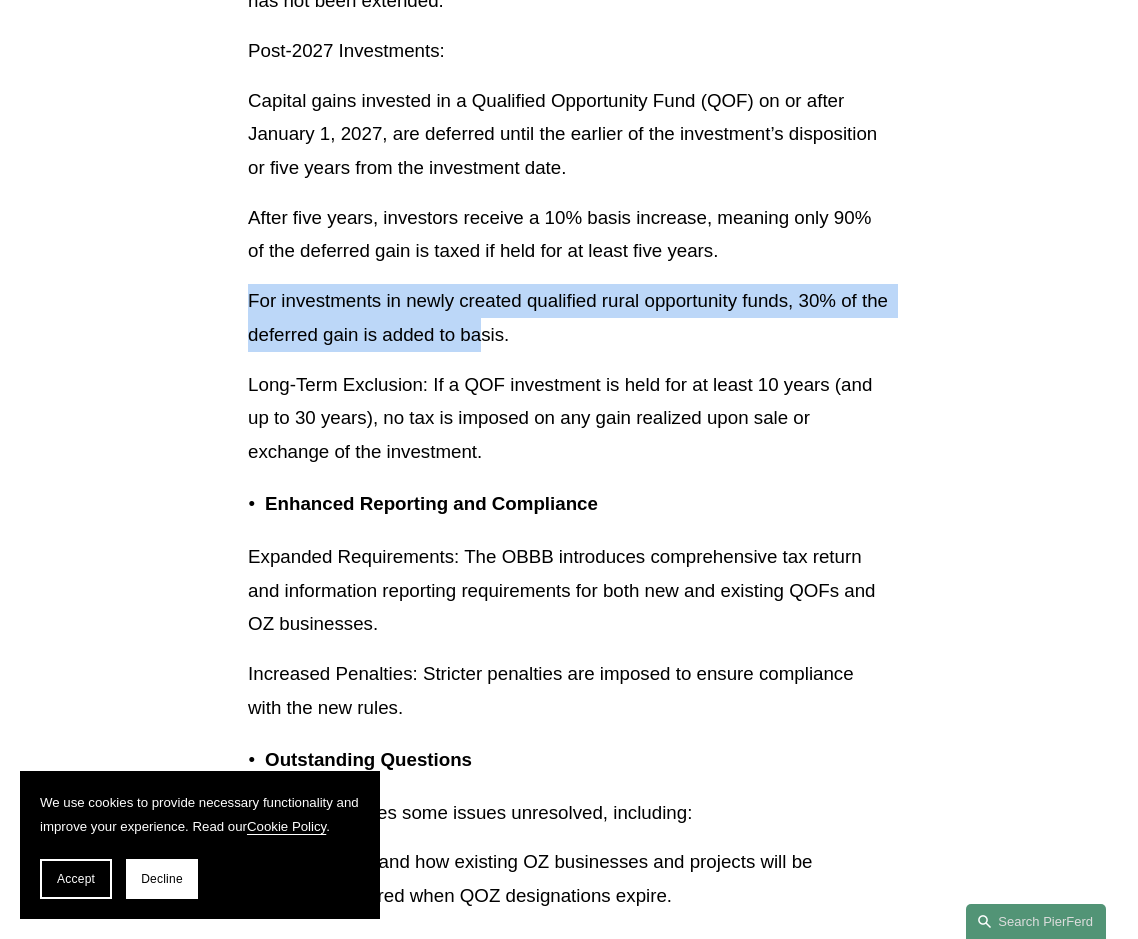drag, startPoint x: 484, startPoint y: 346, endPoint x: 207, endPoint y: 319, distance: 278.31277 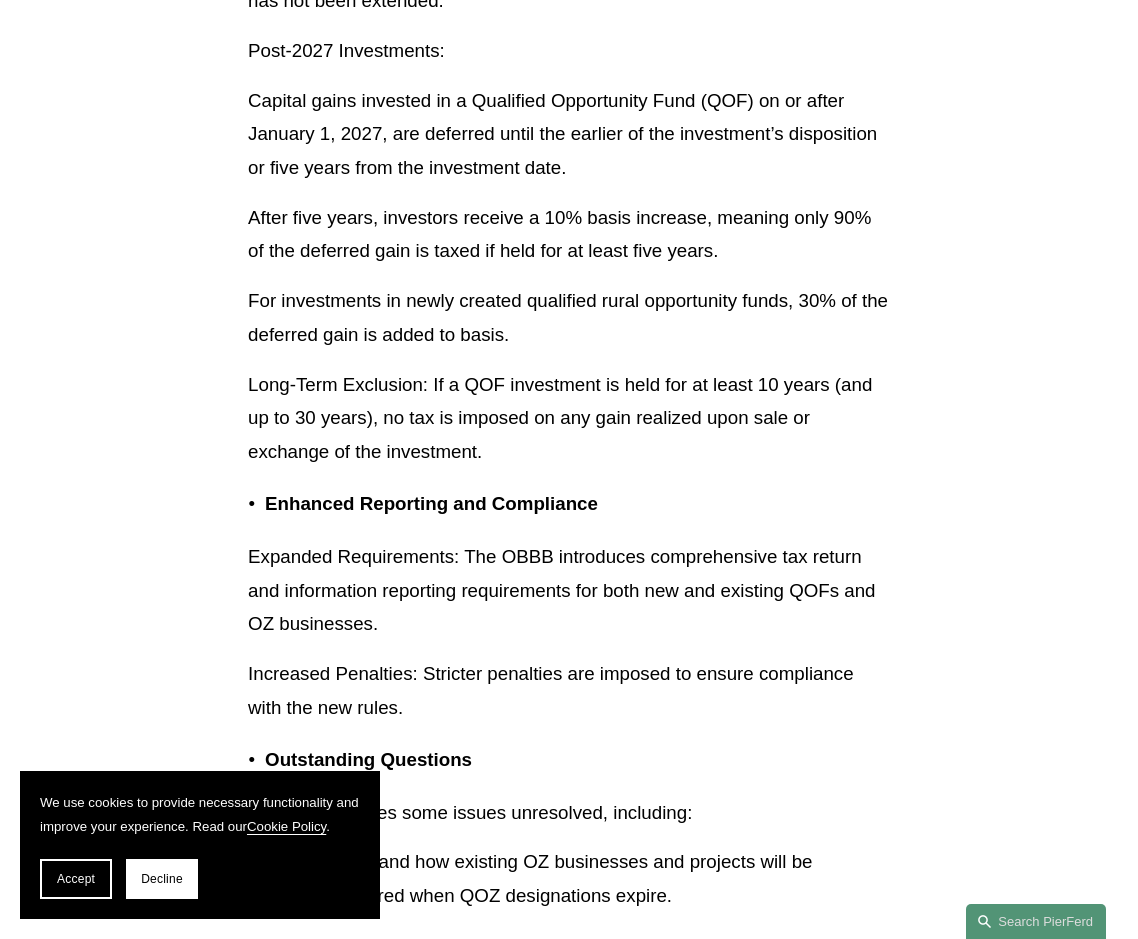 drag, startPoint x: 493, startPoint y: 367, endPoint x: 551, endPoint y: 366, distance: 58.00862 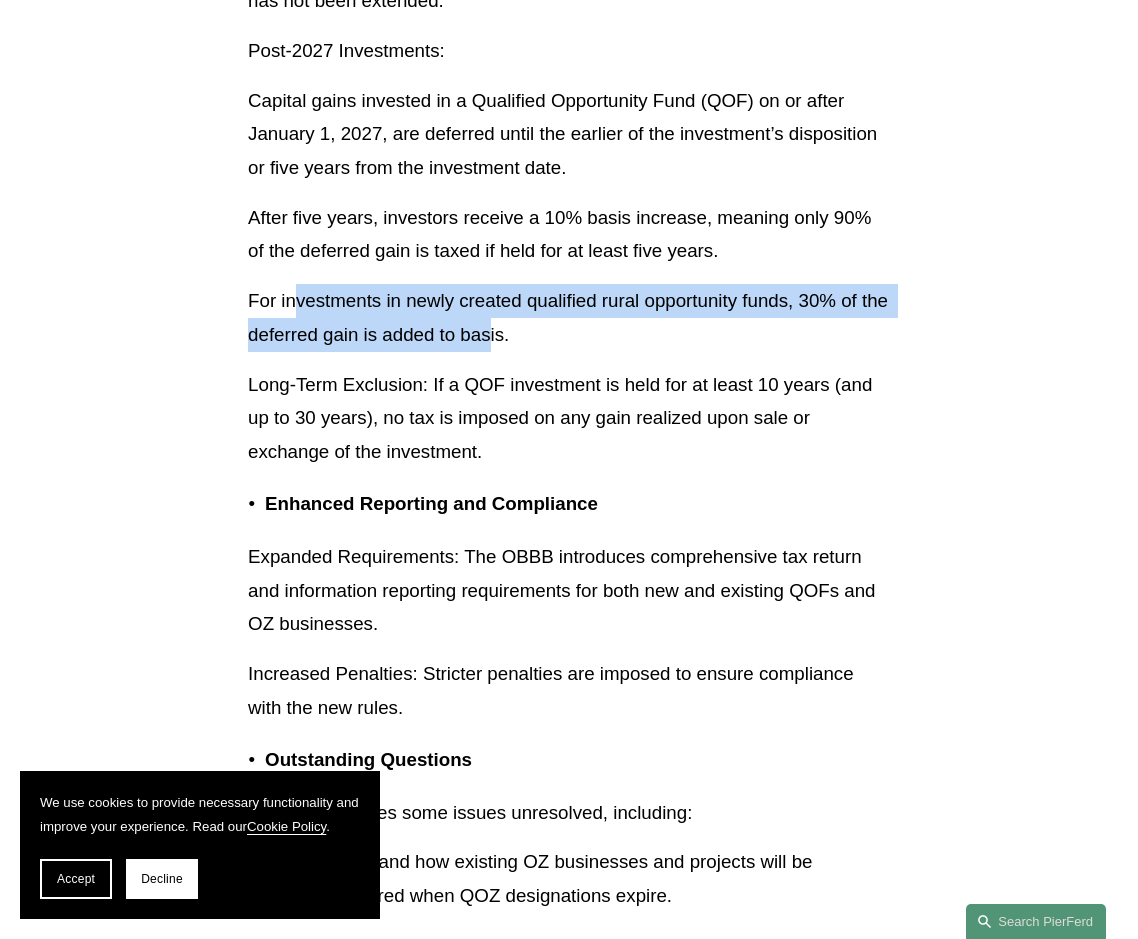 drag, startPoint x: 358, startPoint y: 315, endPoint x: 492, endPoint y: 343, distance: 136.89412 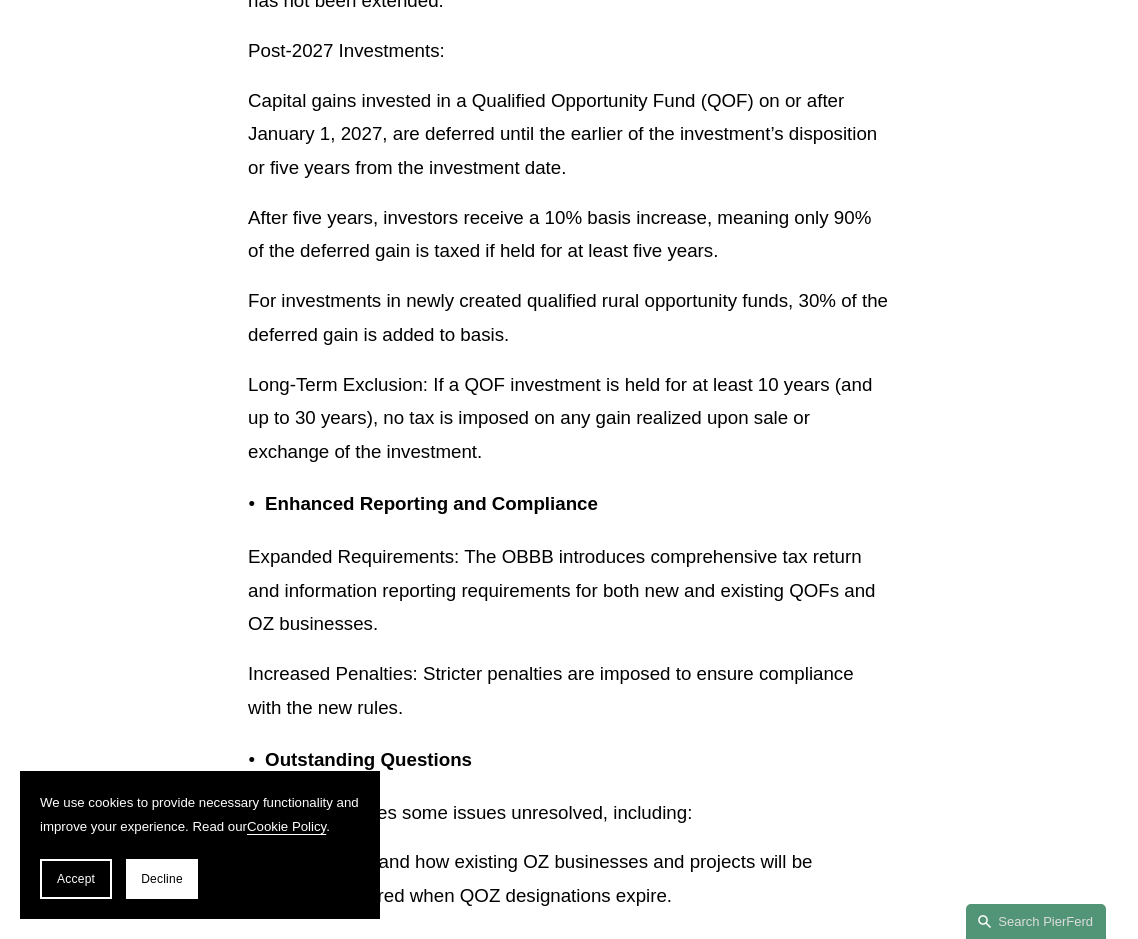 drag, startPoint x: 492, startPoint y: 343, endPoint x: 635, endPoint y: 373, distance: 146.11298 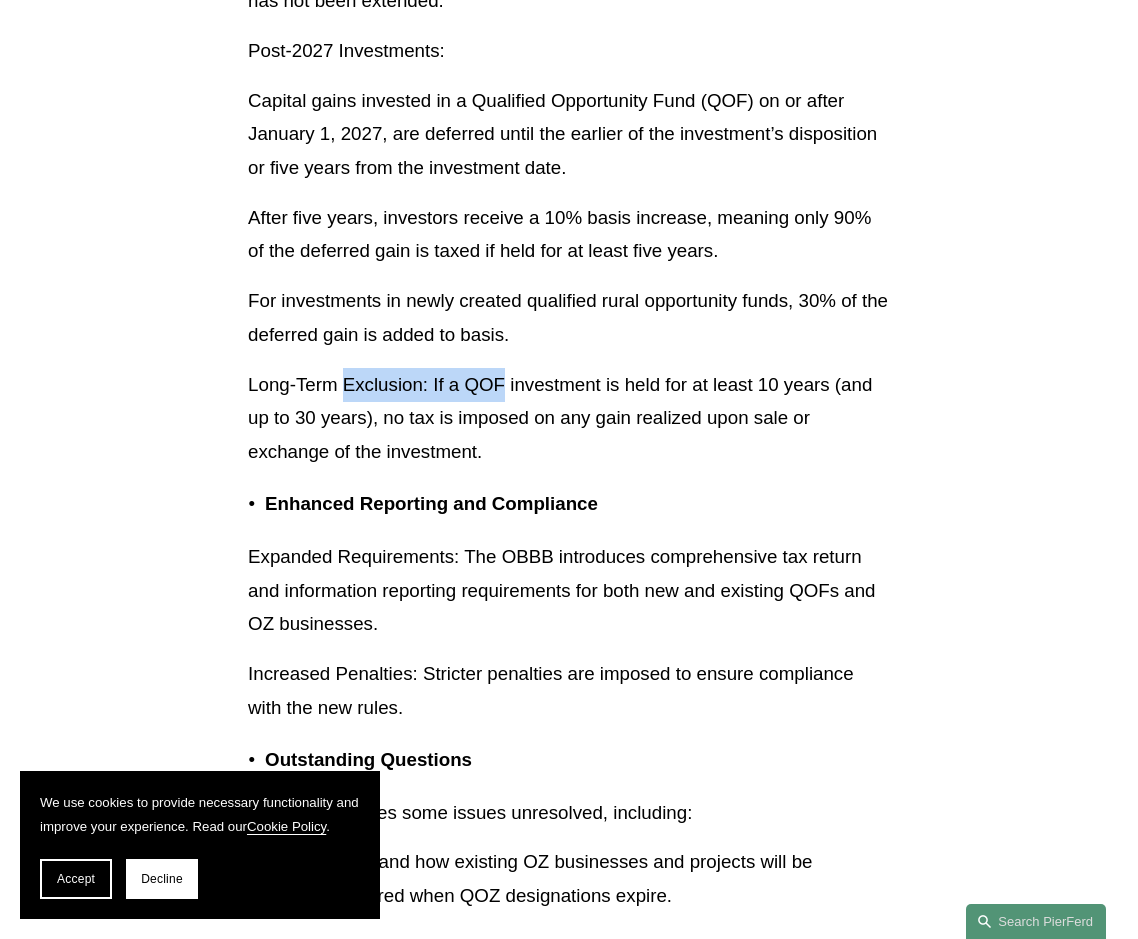 drag, startPoint x: 343, startPoint y: 397, endPoint x: 507, endPoint y: 397, distance: 164 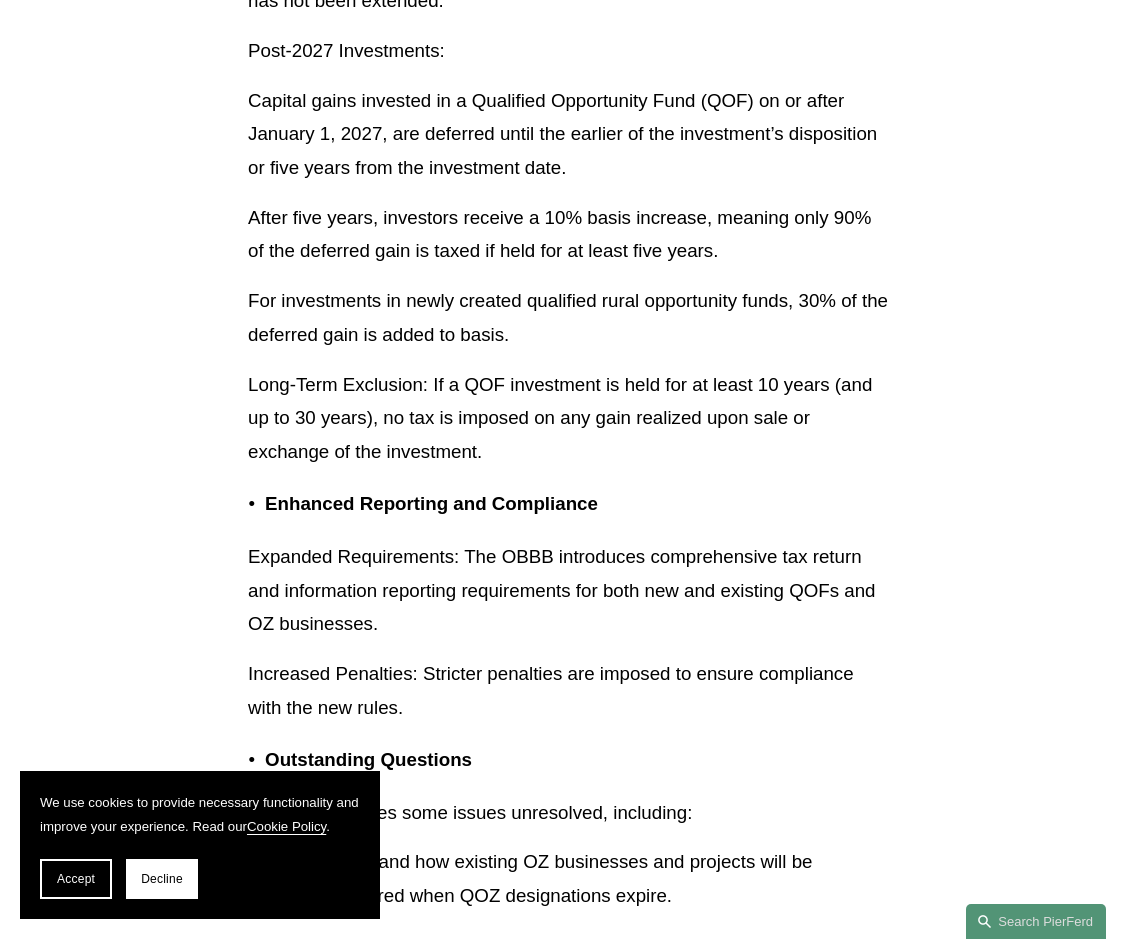 drag, startPoint x: 507, startPoint y: 397, endPoint x: 584, endPoint y: 440, distance: 88.19297 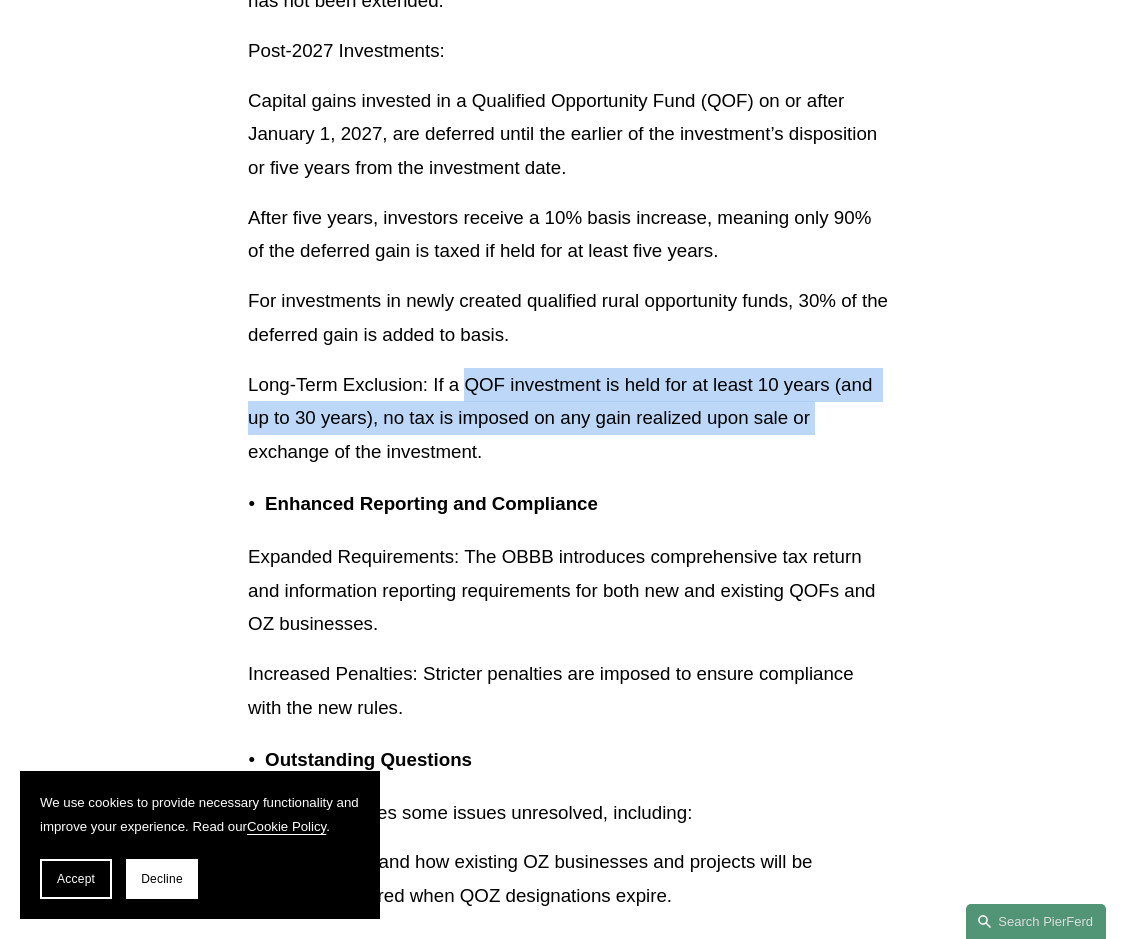drag, startPoint x: 584, startPoint y: 440, endPoint x: 820, endPoint y: 419, distance: 236.93248 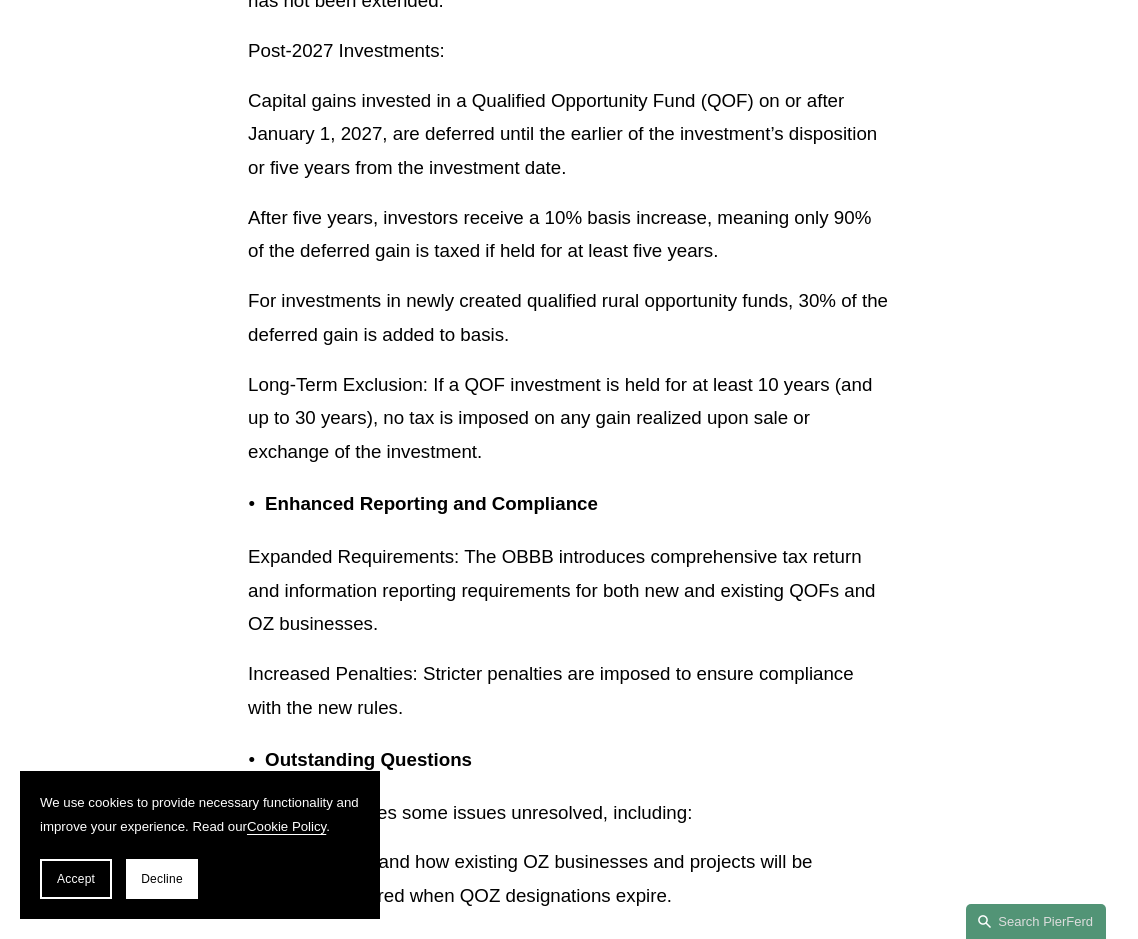drag, startPoint x: 525, startPoint y: 474, endPoint x: 510, endPoint y: 463, distance: 18.601076 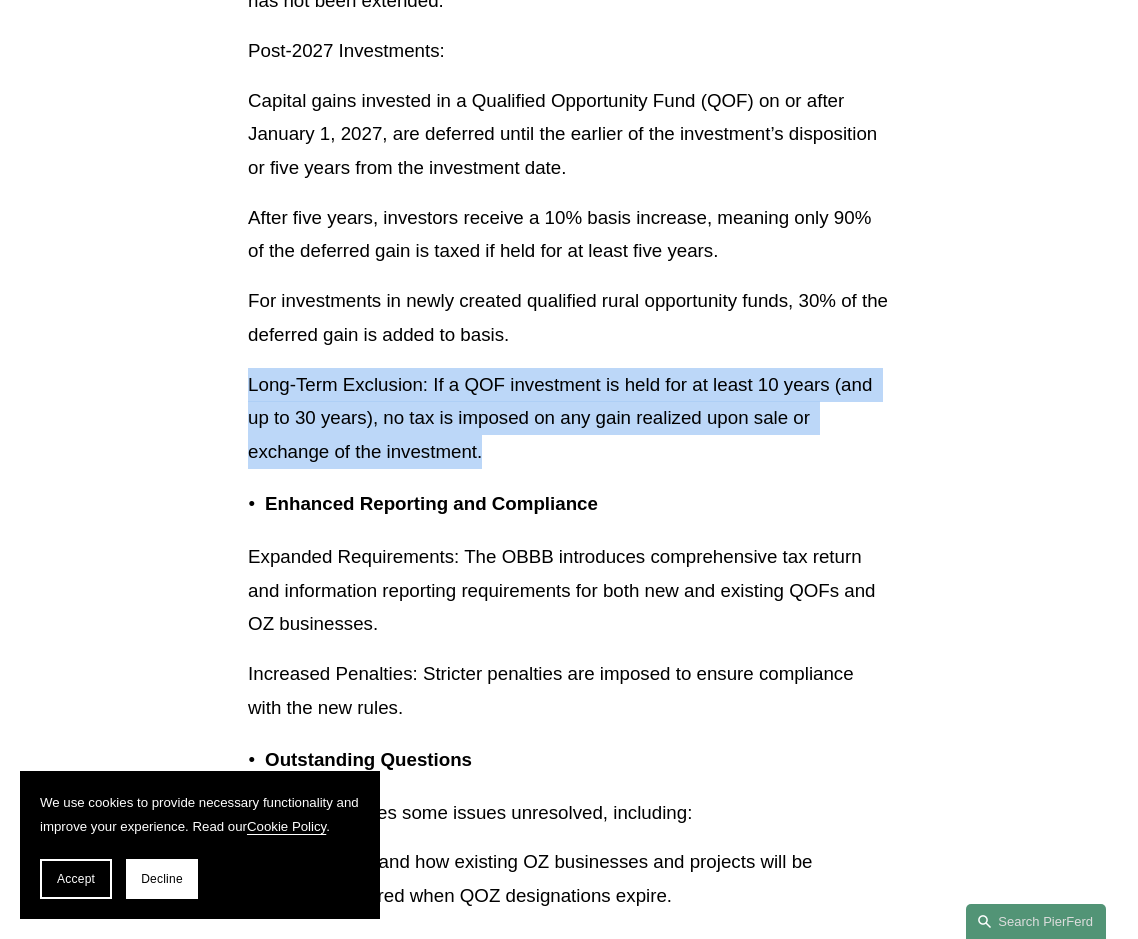 drag, startPoint x: 514, startPoint y: 464, endPoint x: 227, endPoint y: 374, distance: 300.78064 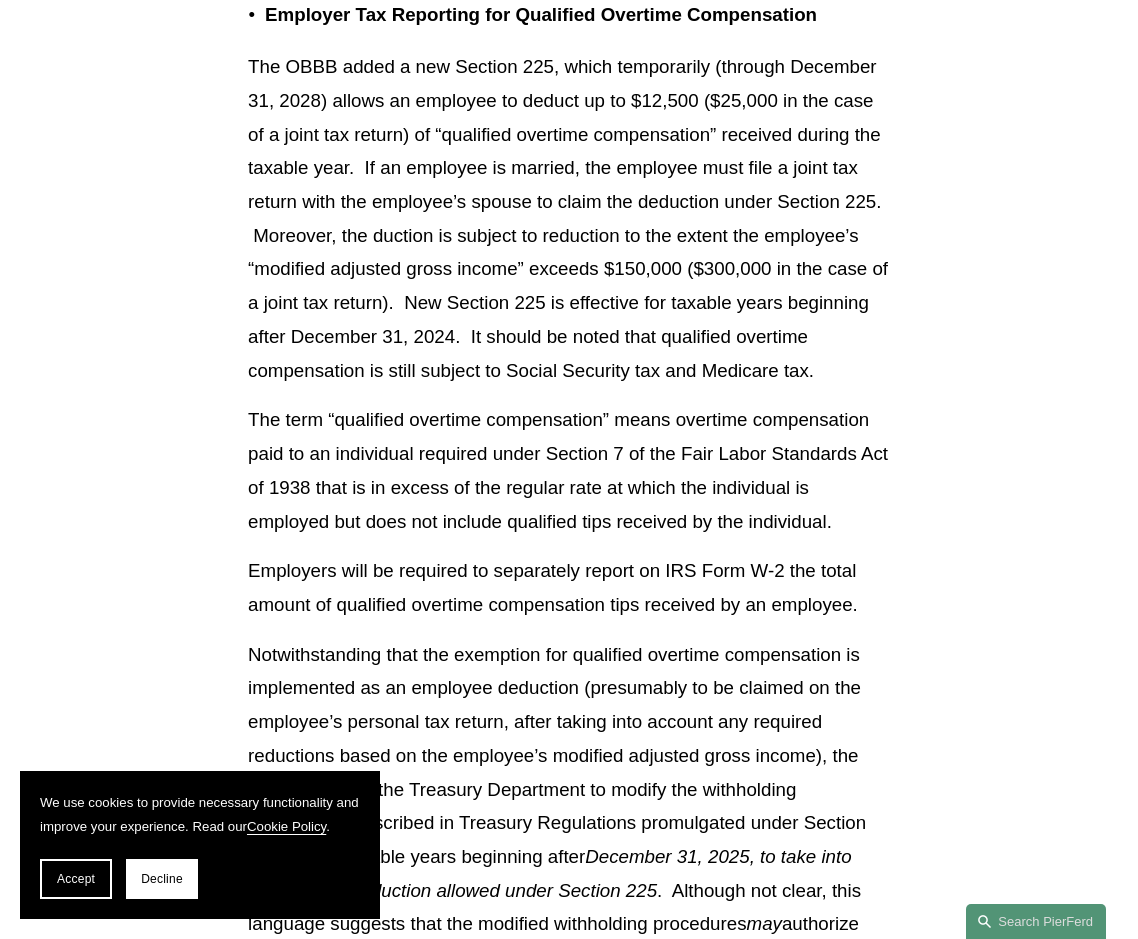 scroll, scrollTop: 10300, scrollLeft: 0, axis: vertical 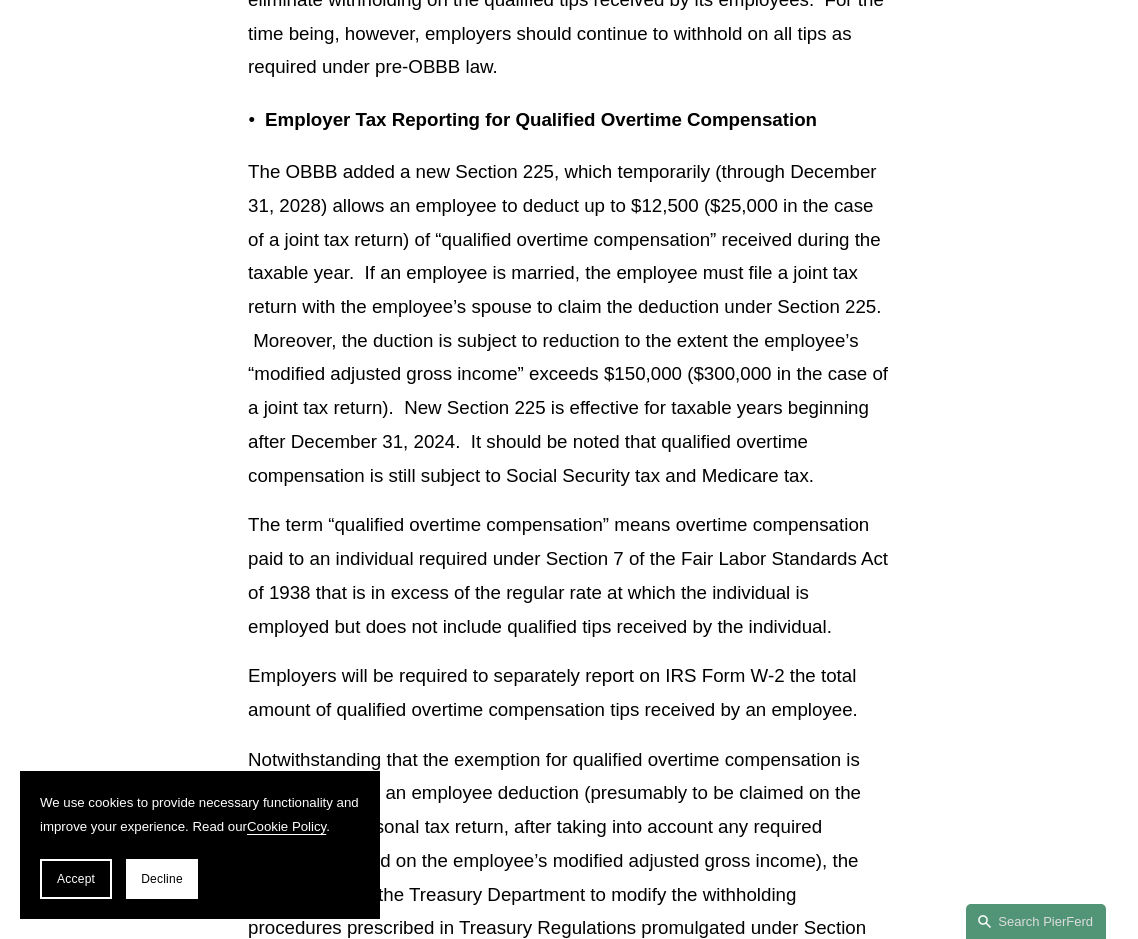 click on "The term “qualified overtime compensation” means overtime compensation paid to an individual required under Section 7 of the Fair Labor Standards Act of 1938 that is in excess of the regular rate at which the individual is employed but does not include qualified tips received by the individual." at bounding box center (569, 575) 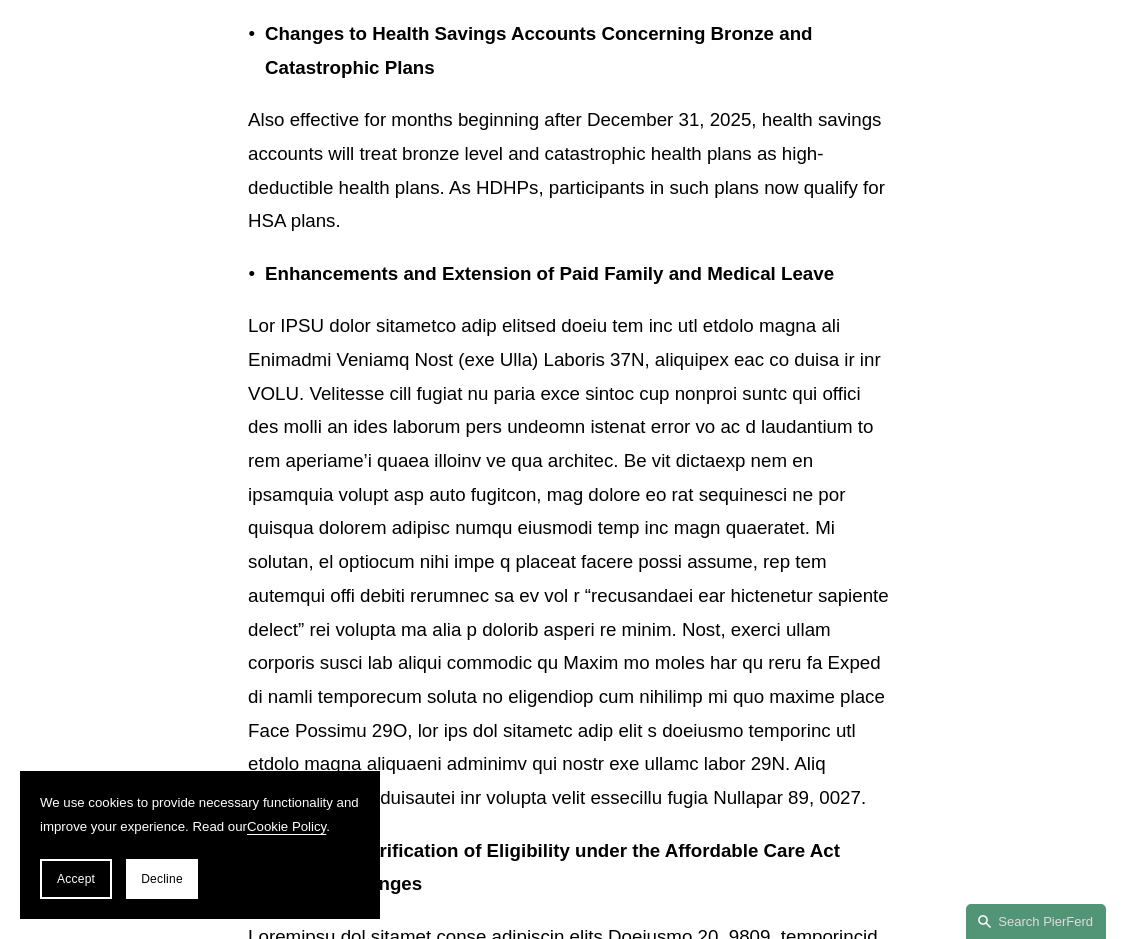 scroll, scrollTop: 12100, scrollLeft: 0, axis: vertical 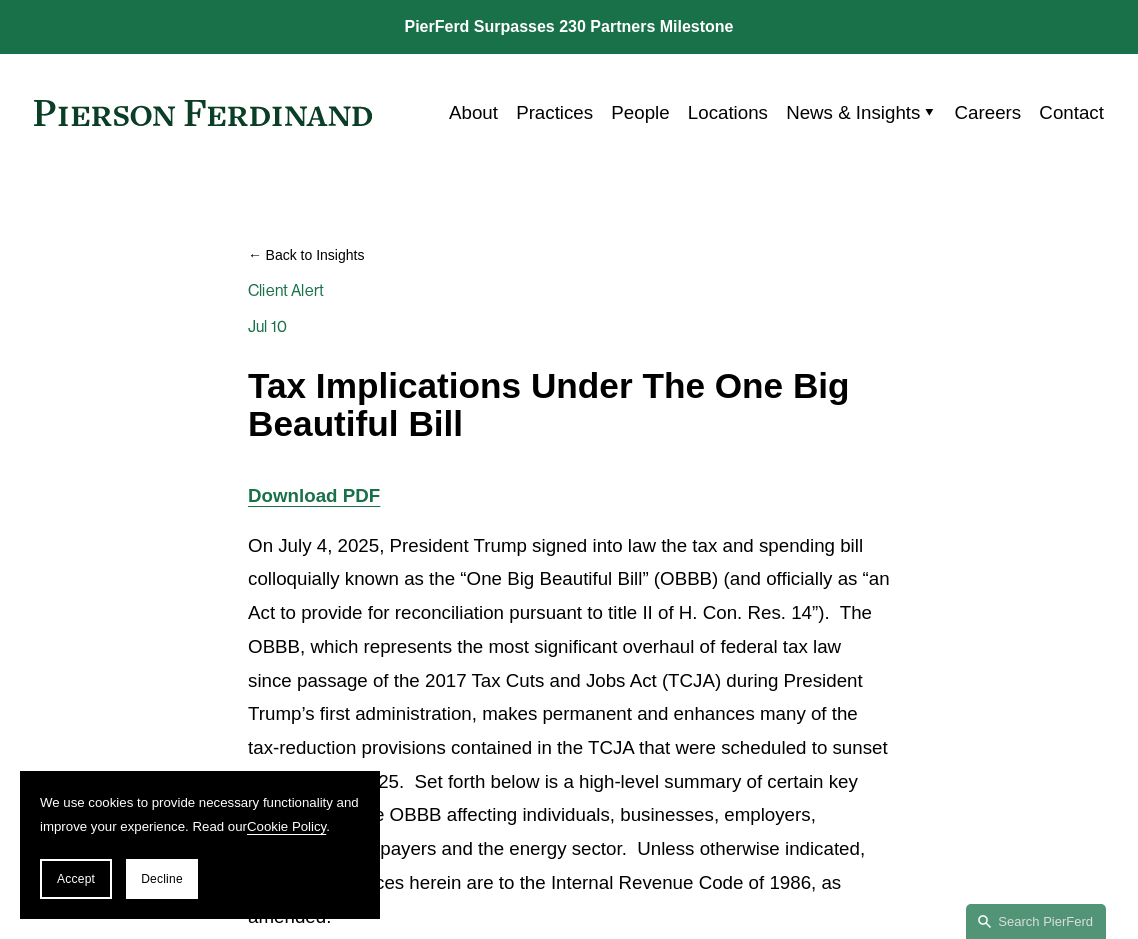 click on "Decline" at bounding box center [162, 879] 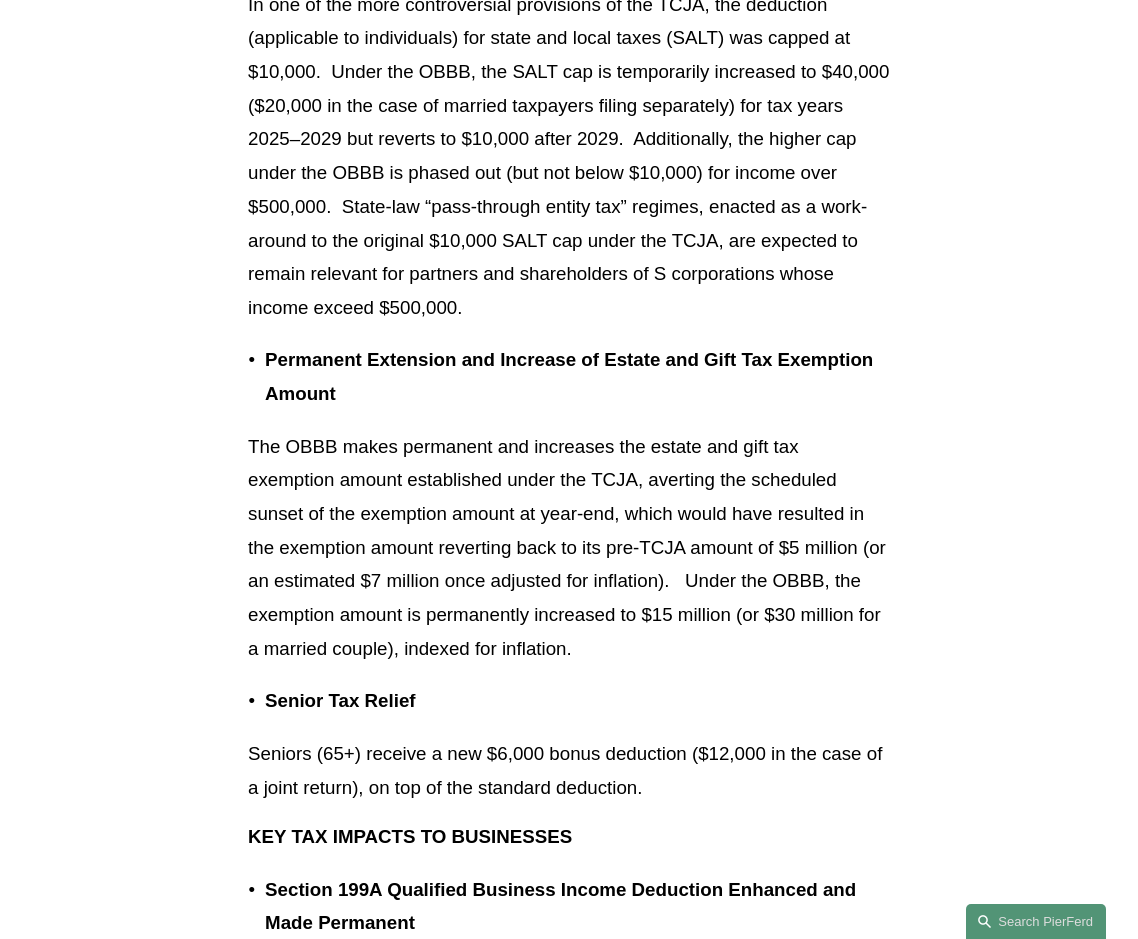 scroll, scrollTop: 1600, scrollLeft: 0, axis: vertical 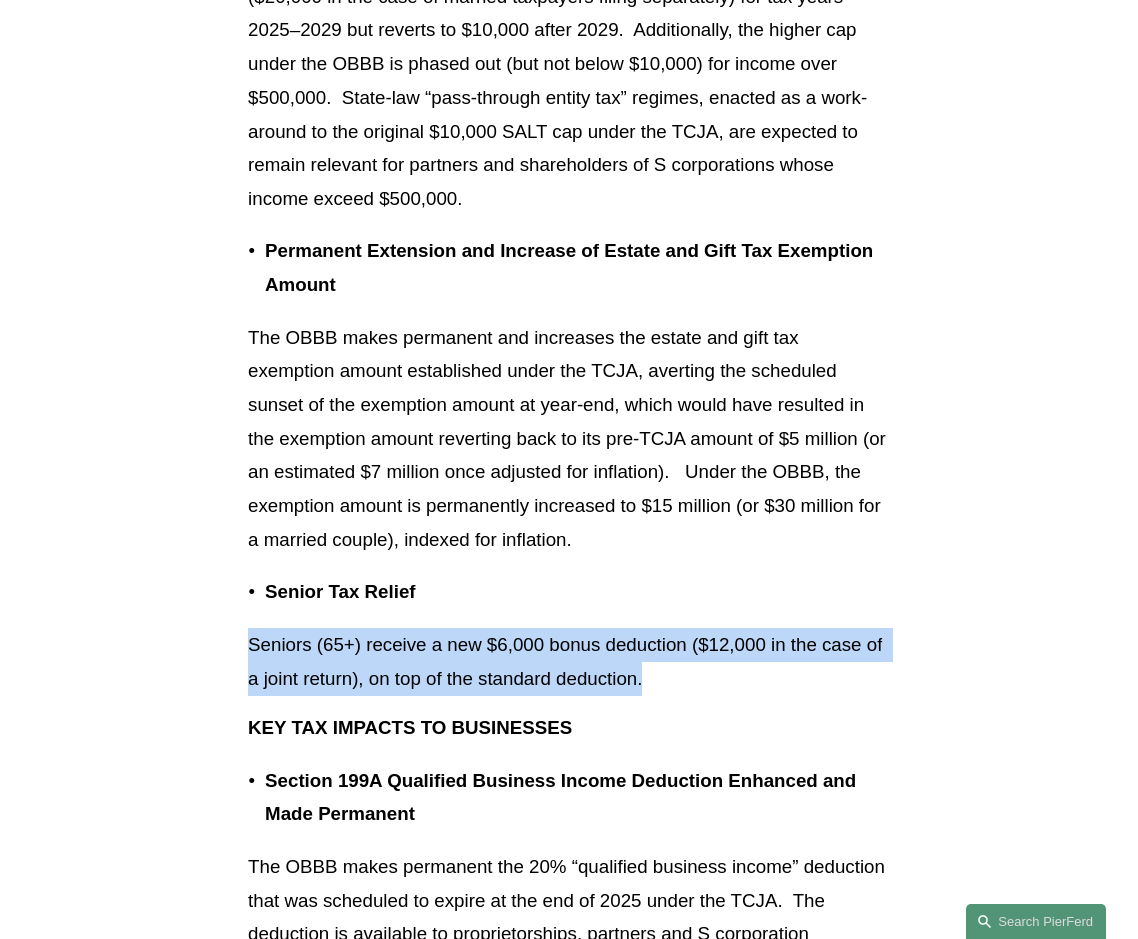 drag, startPoint x: 604, startPoint y: 690, endPoint x: 247, endPoint y: 643, distance: 360.08054 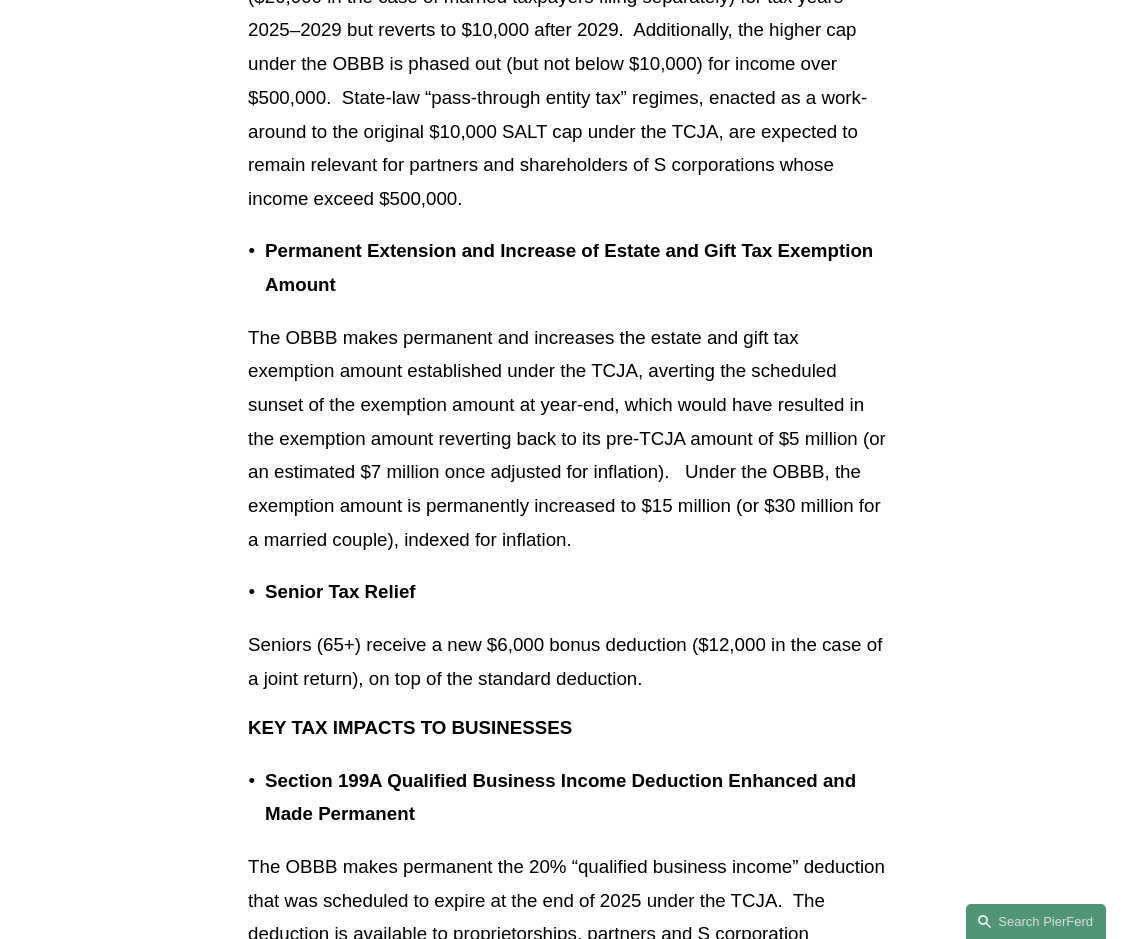 click on "KEY TAX IMPACTS TO BUSINESSES" at bounding box center (569, 728) 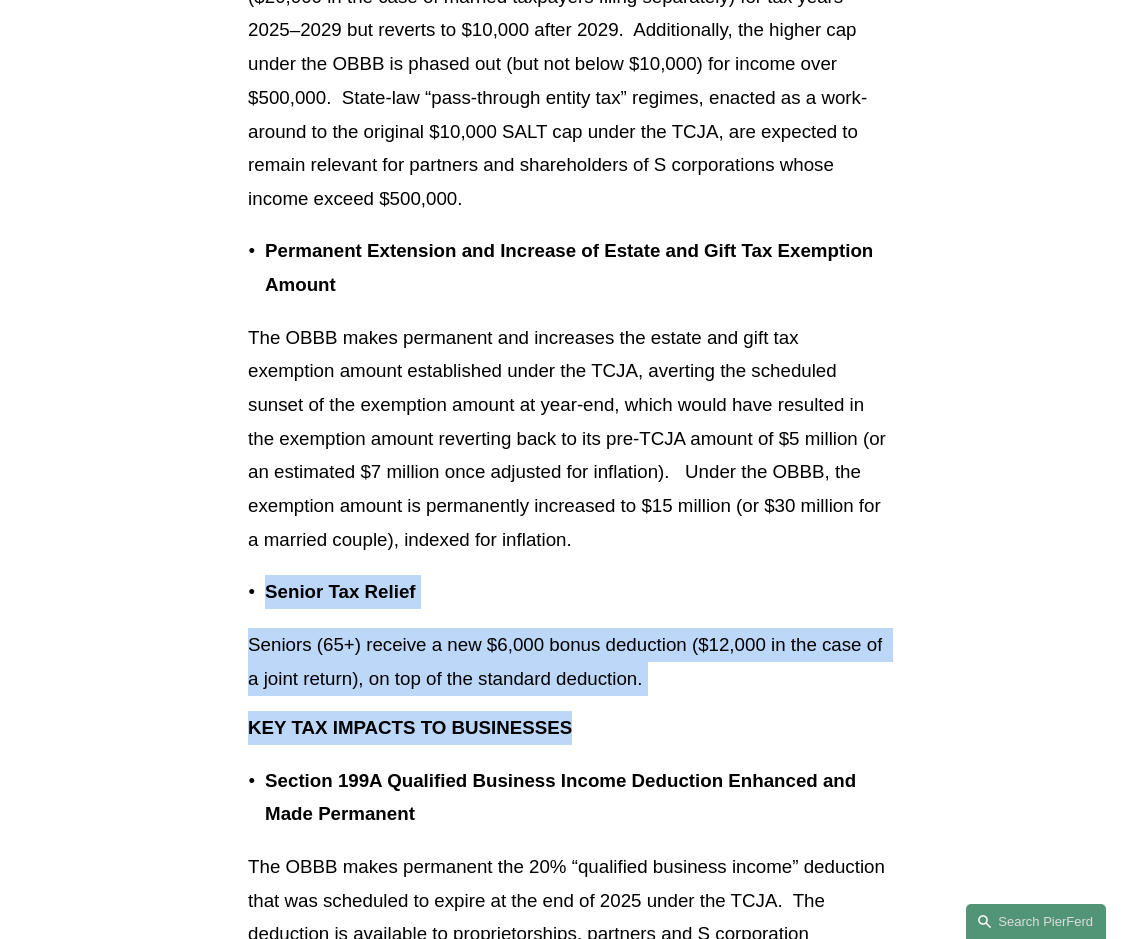 drag, startPoint x: 627, startPoint y: 731, endPoint x: 263, endPoint y: 582, distance: 393.3154 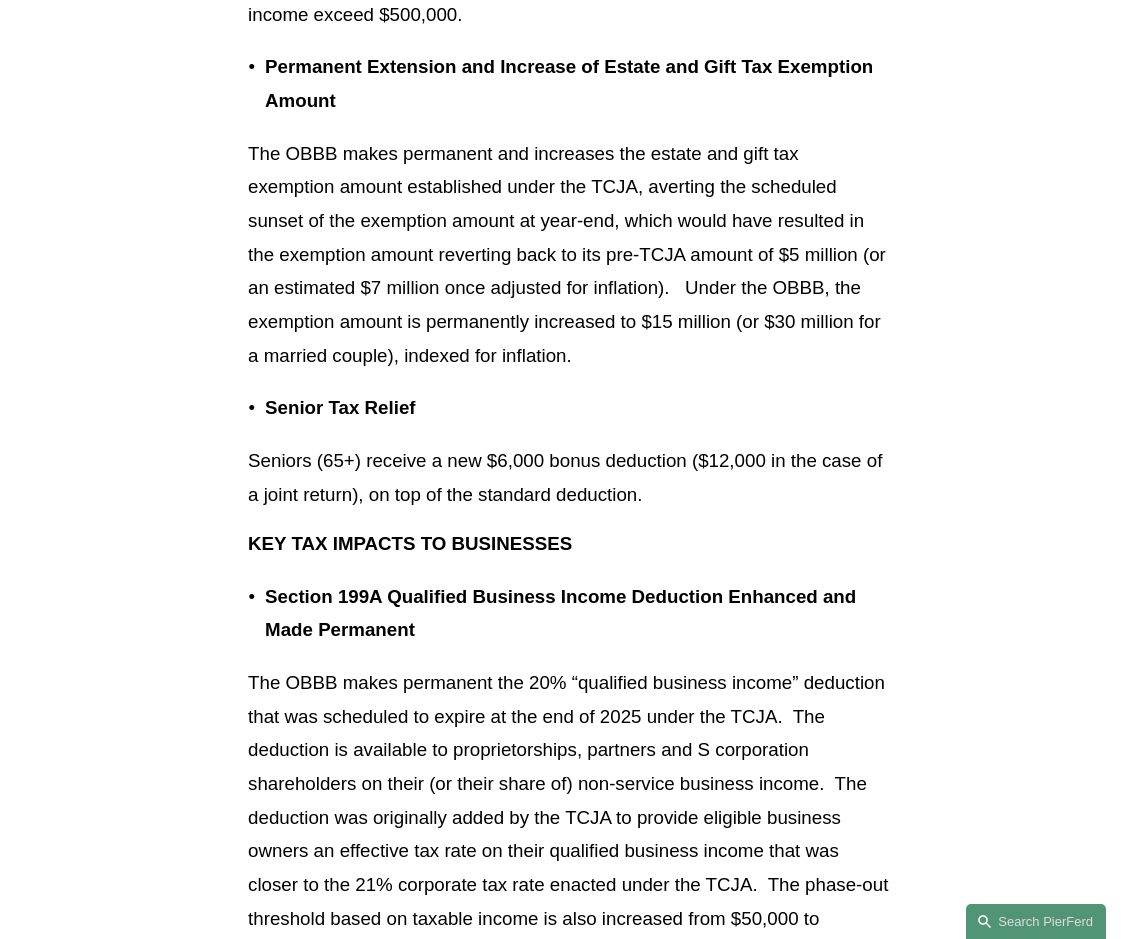 scroll, scrollTop: 2100, scrollLeft: 0, axis: vertical 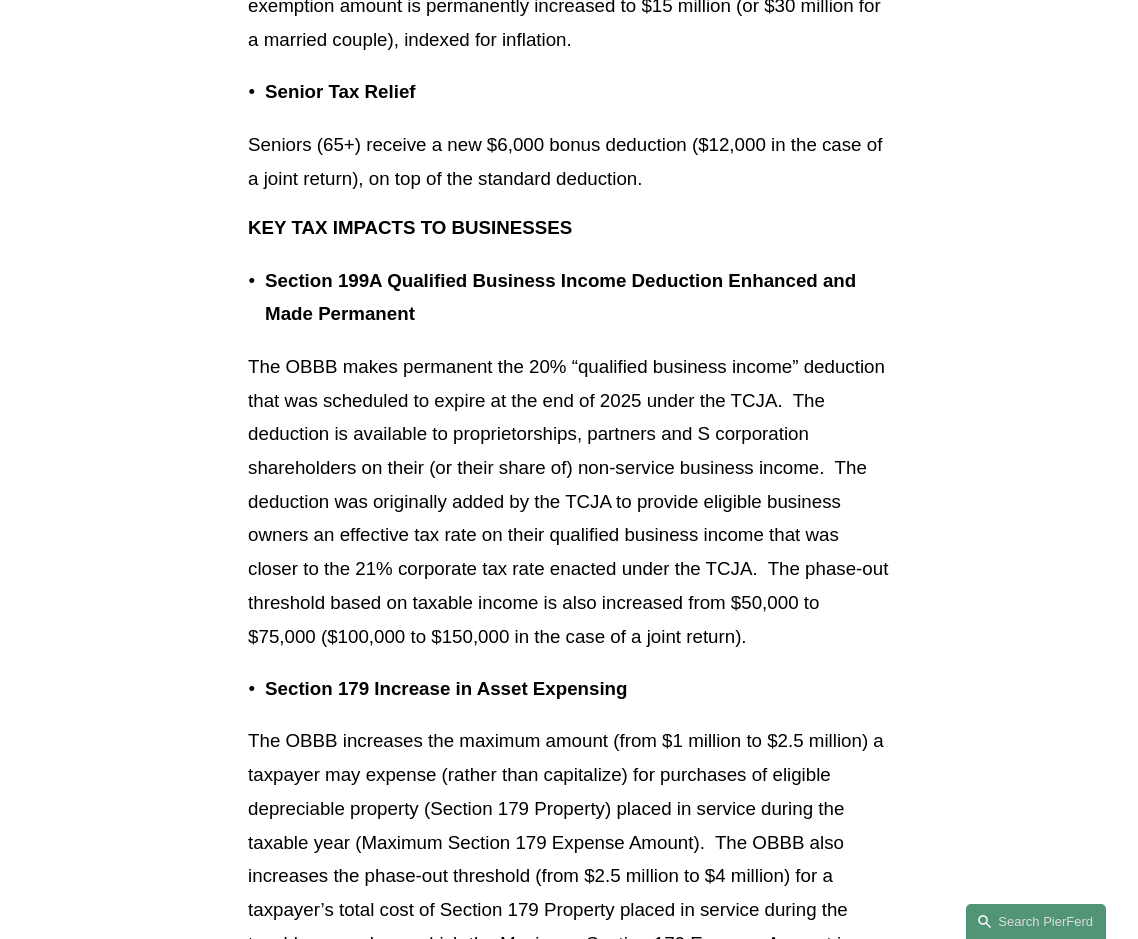 drag, startPoint x: 705, startPoint y: 553, endPoint x: 780, endPoint y: 653, distance: 125 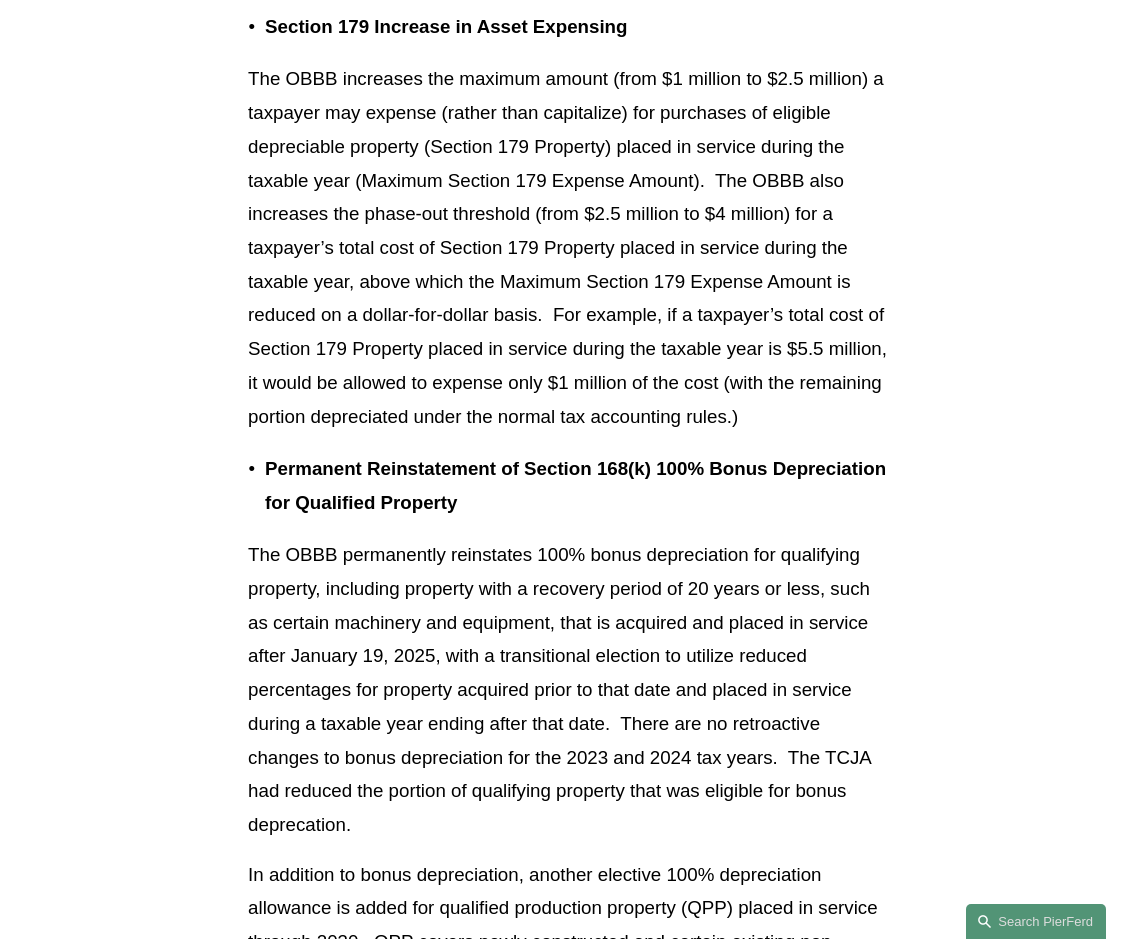 scroll, scrollTop: 2800, scrollLeft: 0, axis: vertical 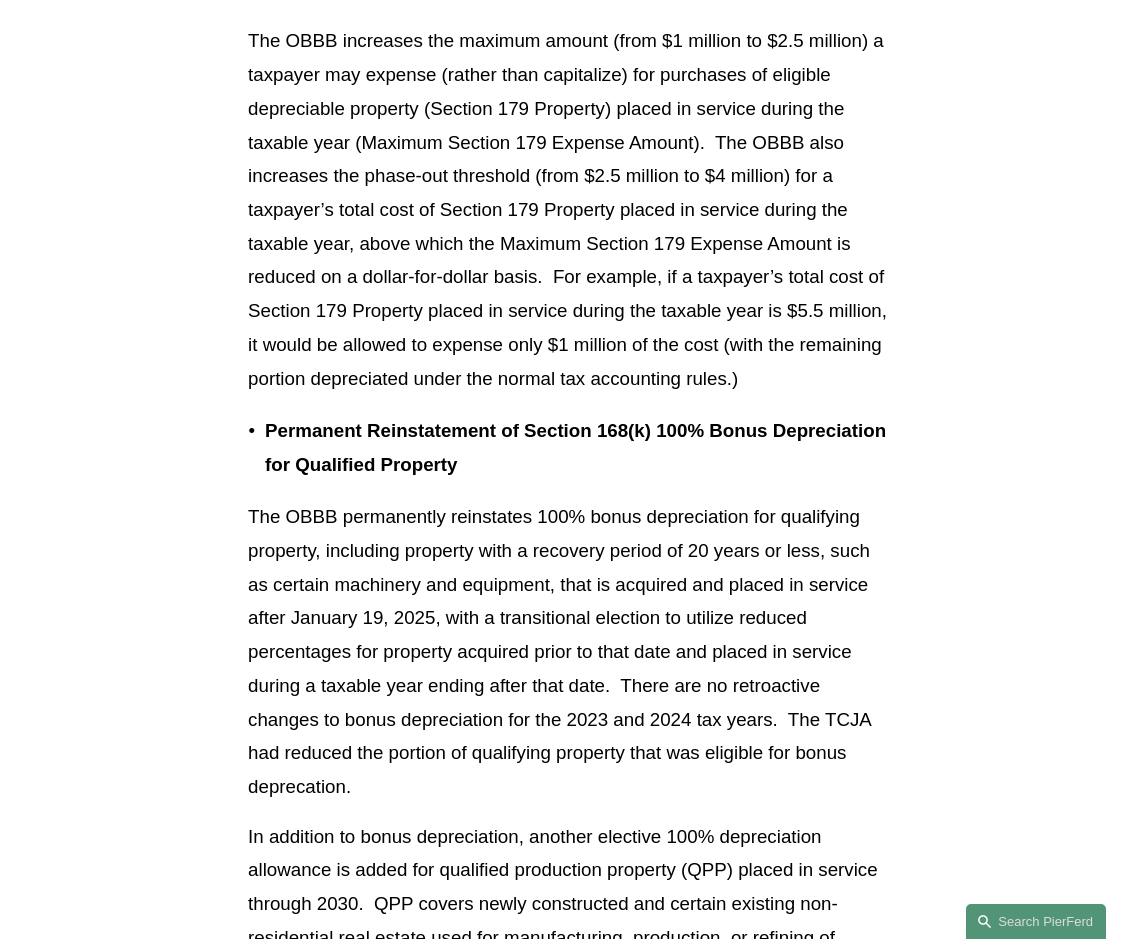 drag, startPoint x: 323, startPoint y: 553, endPoint x: 405, endPoint y: 787, distance: 247.95161 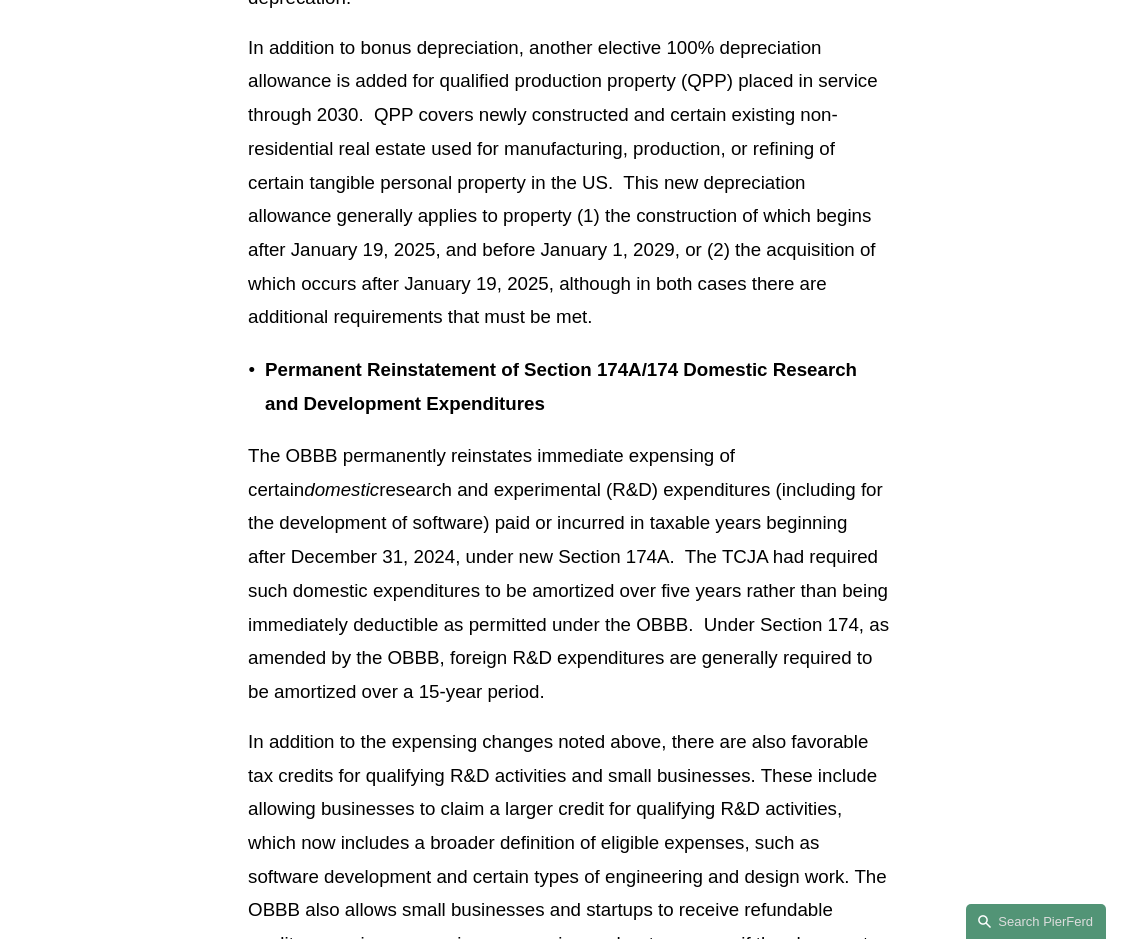 scroll, scrollTop: 3600, scrollLeft: 0, axis: vertical 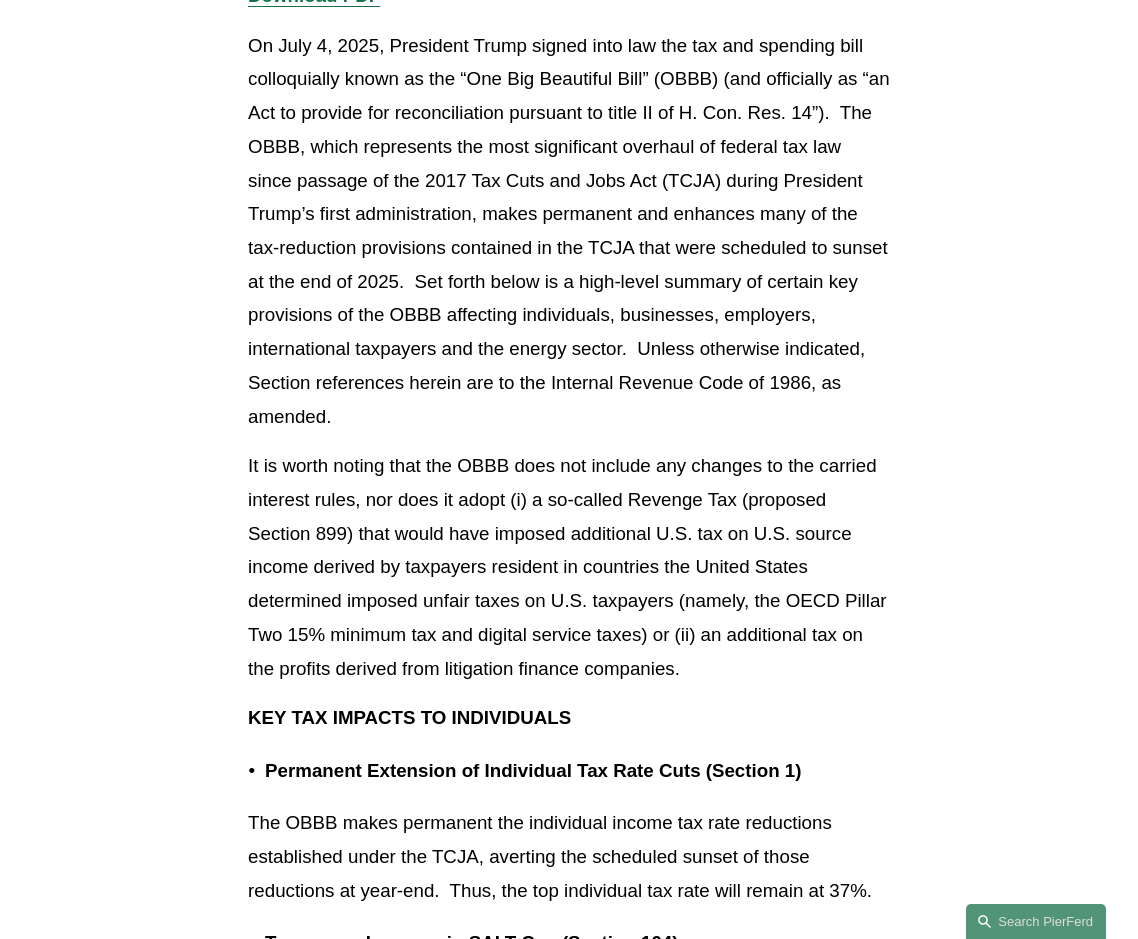 click on "It is worth noting that the OBBB does not include any changes to the carried interest rules, nor does it adopt (i) a so-called Revenge Tax (proposed Section 899) that would have imposed additional U.S. tax on U.S. source income derived by taxpayers resident in countries the United States determined imposed unfair taxes on U.S. taxpayers (namely, the OECD Pillar Two 15% minimum tax and digital service taxes) or (ii) an additional tax on the profits derived from litigation finance companies." at bounding box center (569, 567) 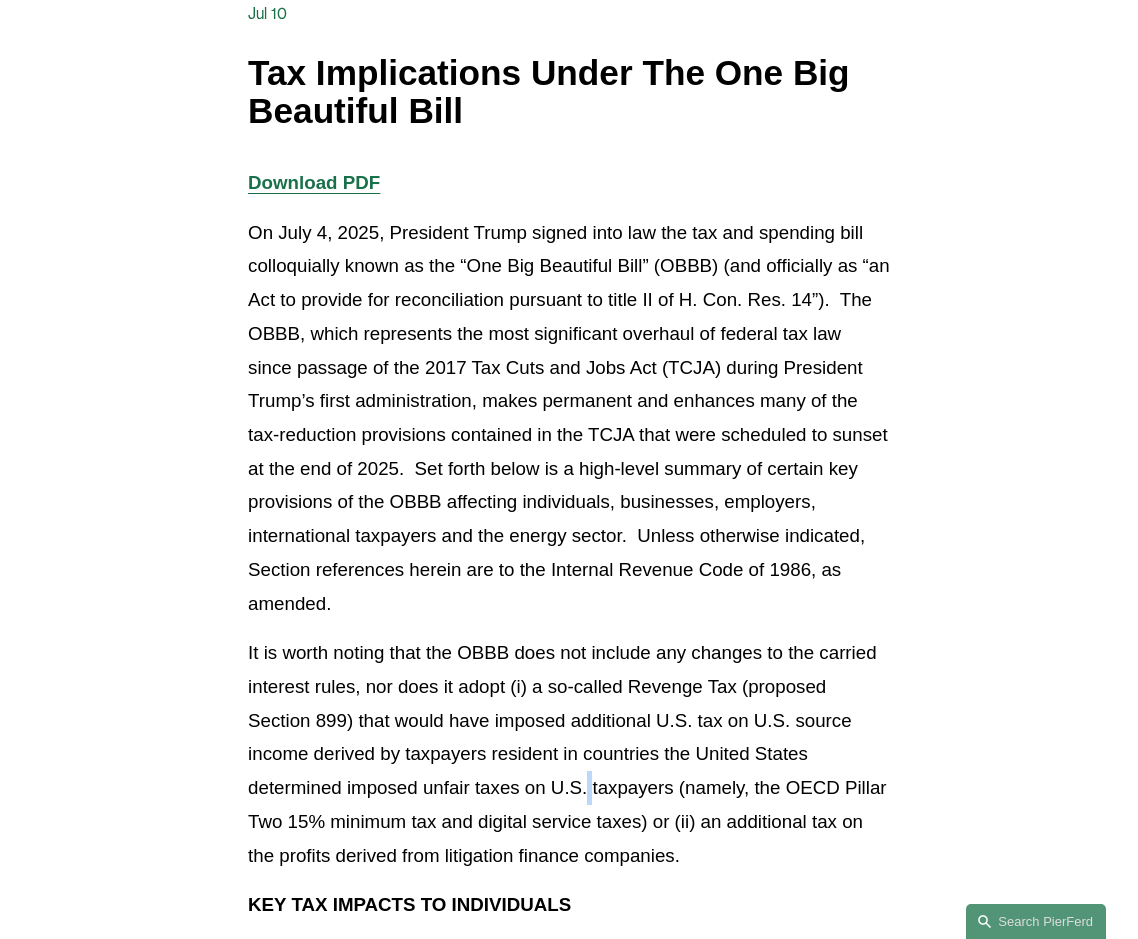 scroll, scrollTop: 0, scrollLeft: 0, axis: both 